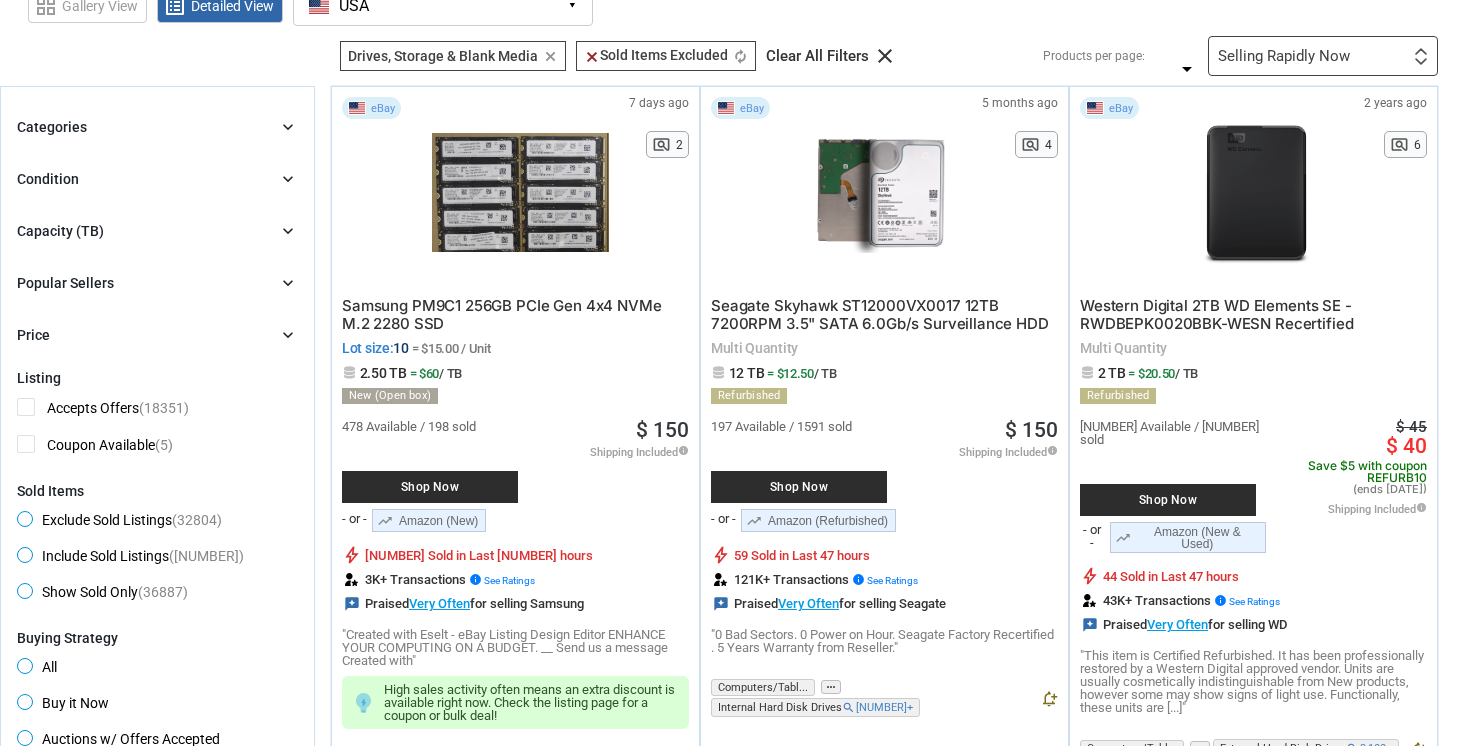 scroll, scrollTop: 125, scrollLeft: 0, axis: vertical 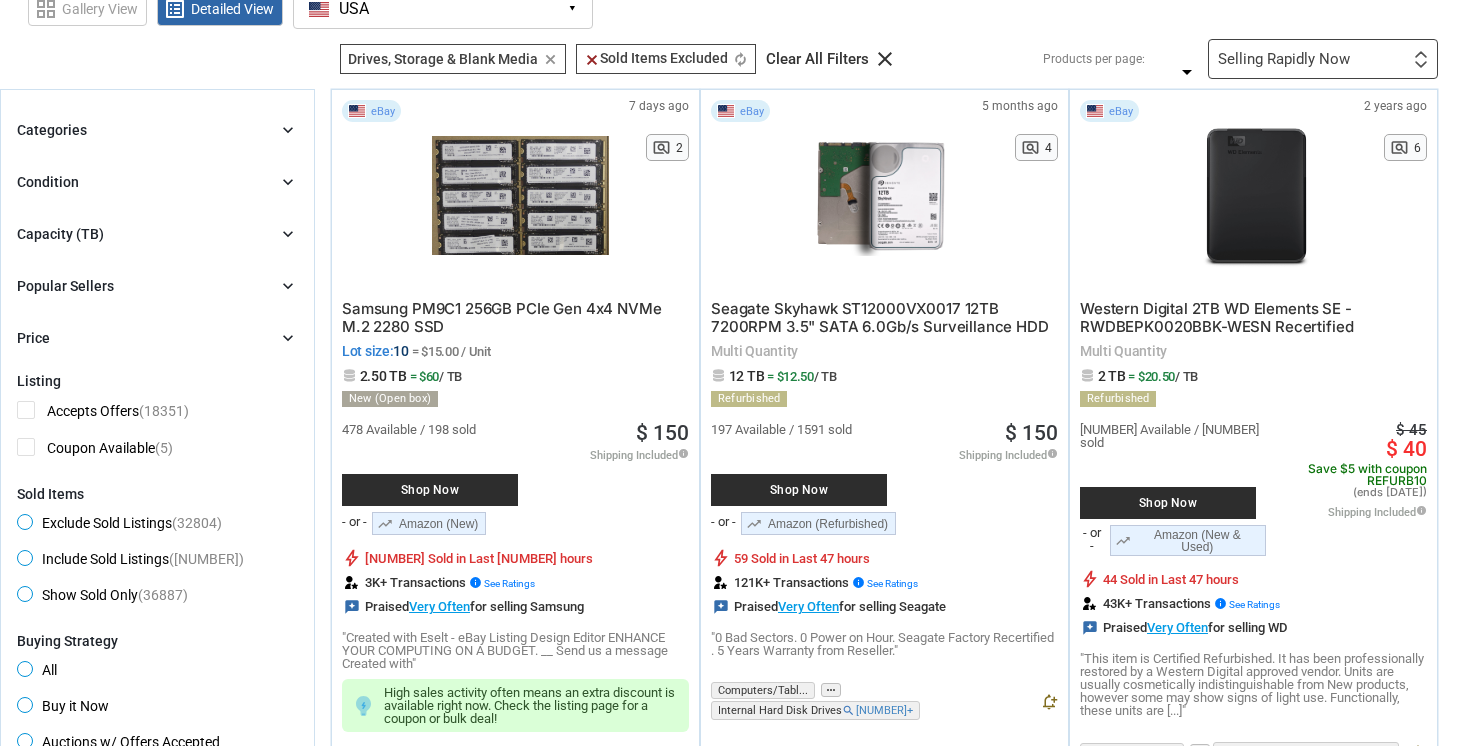 click on "Categories
chevron_right
search
close
Select All shown  |
Clear All shown
Computers/Tablets & Networking
(99095)
[L1]
Enterprise Networking, Servers
(33373)
[L2]
Computer Servers
(23877)
[L4]
Network Switches
(2605)
[L4]
0" at bounding box center (157, 234) 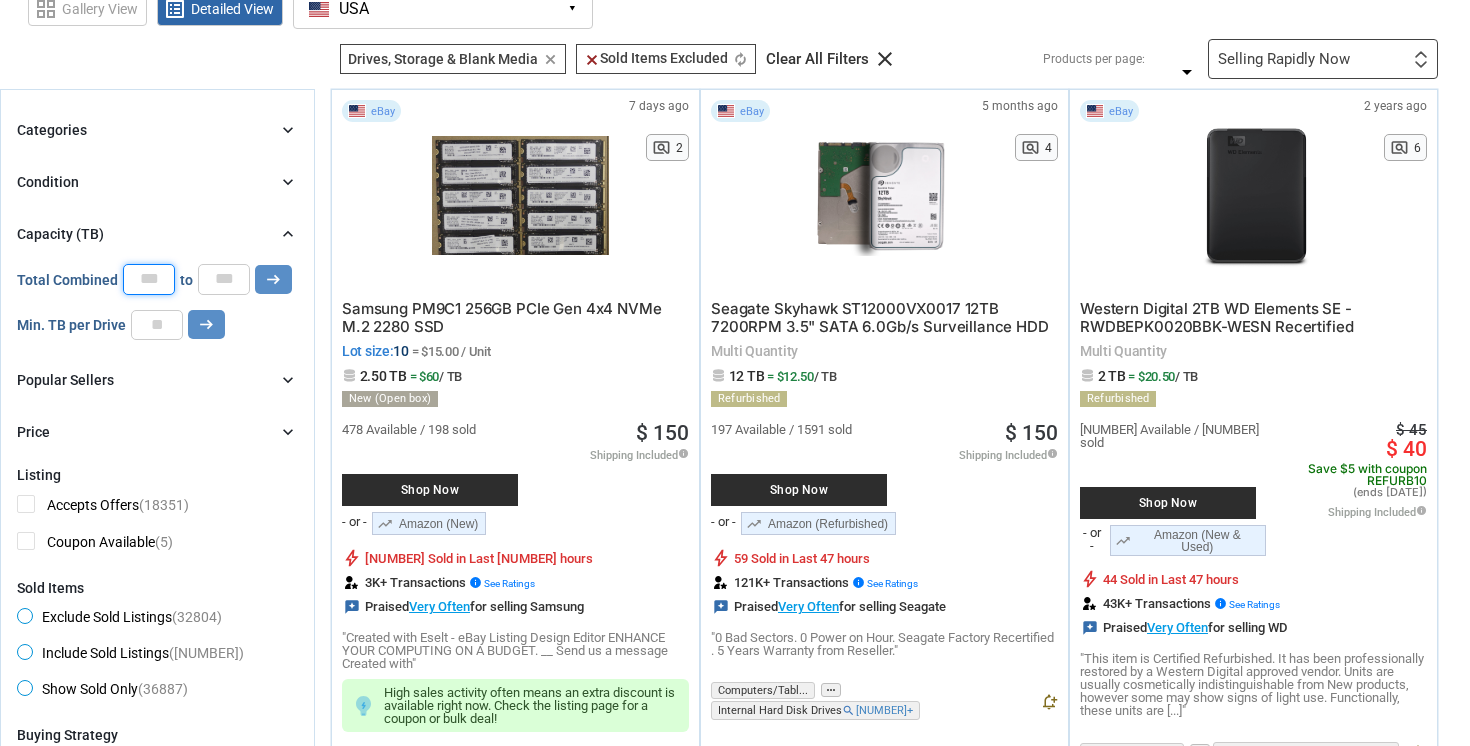 click on "*" at bounding box center [149, 279] 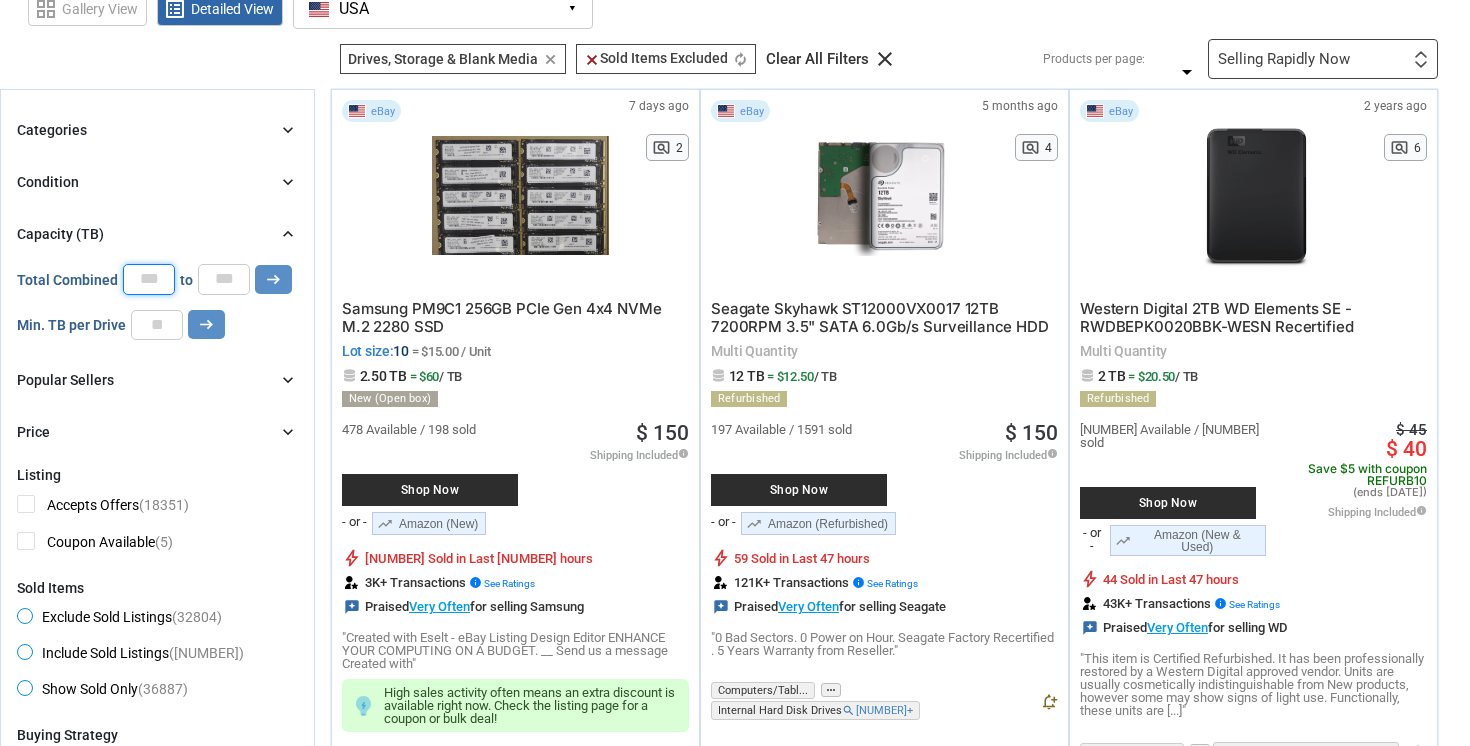 type on "*" 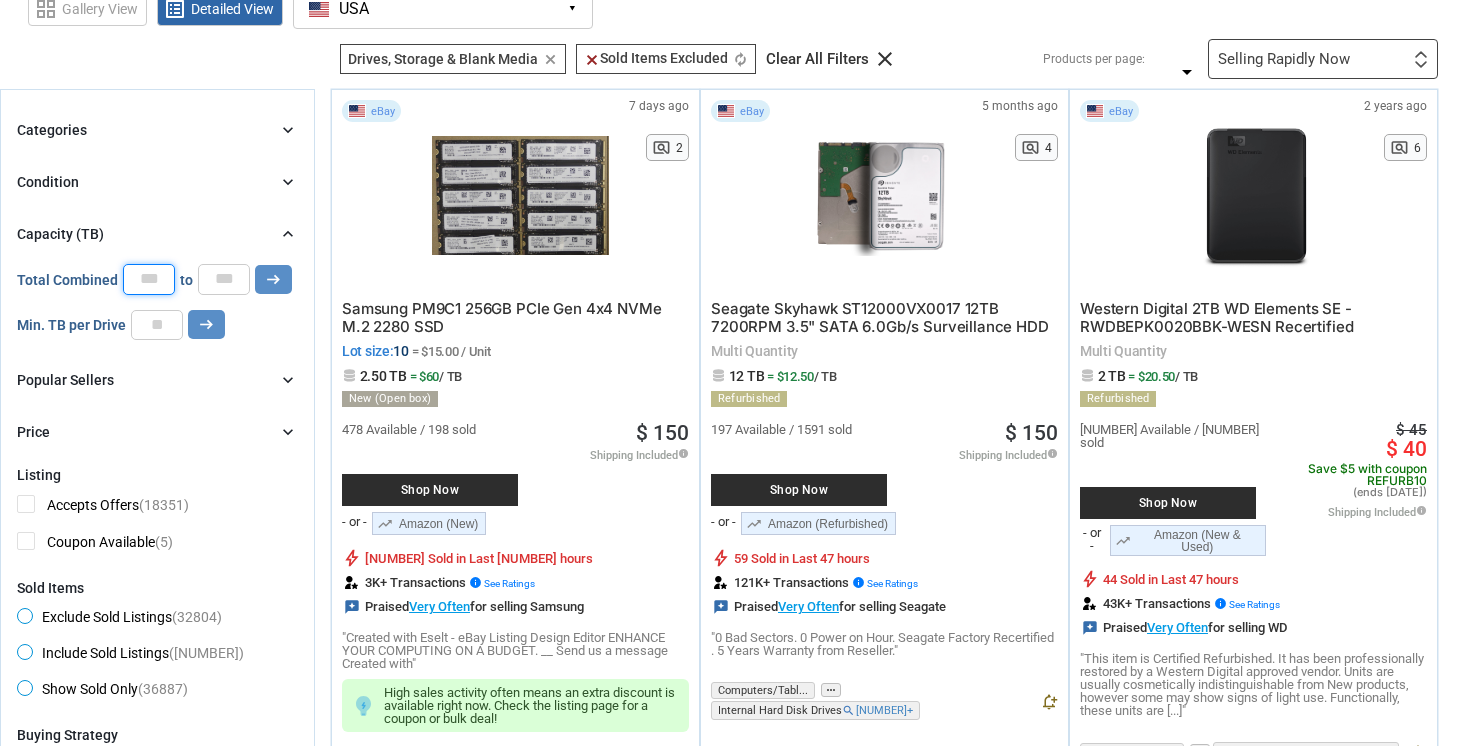 type on "*" 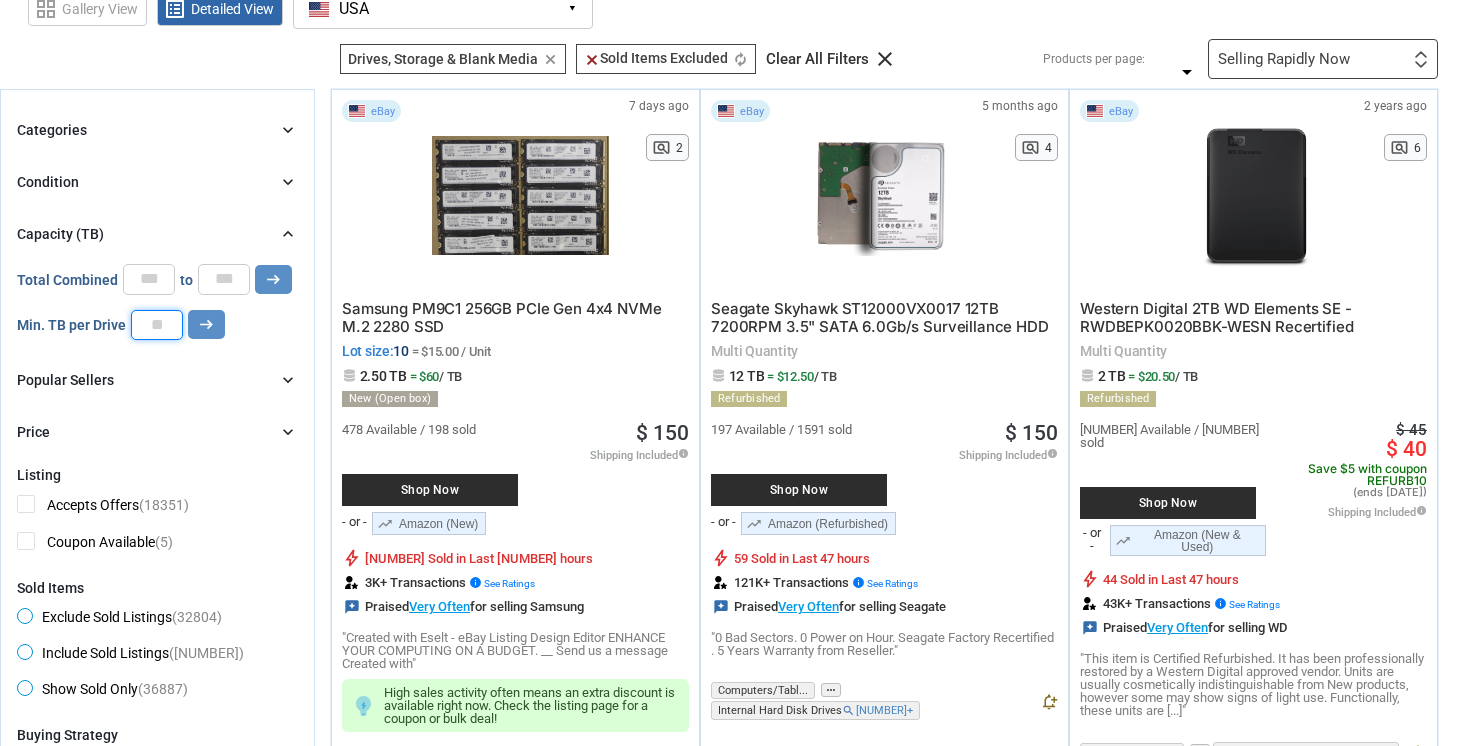 click at bounding box center (157, 325) 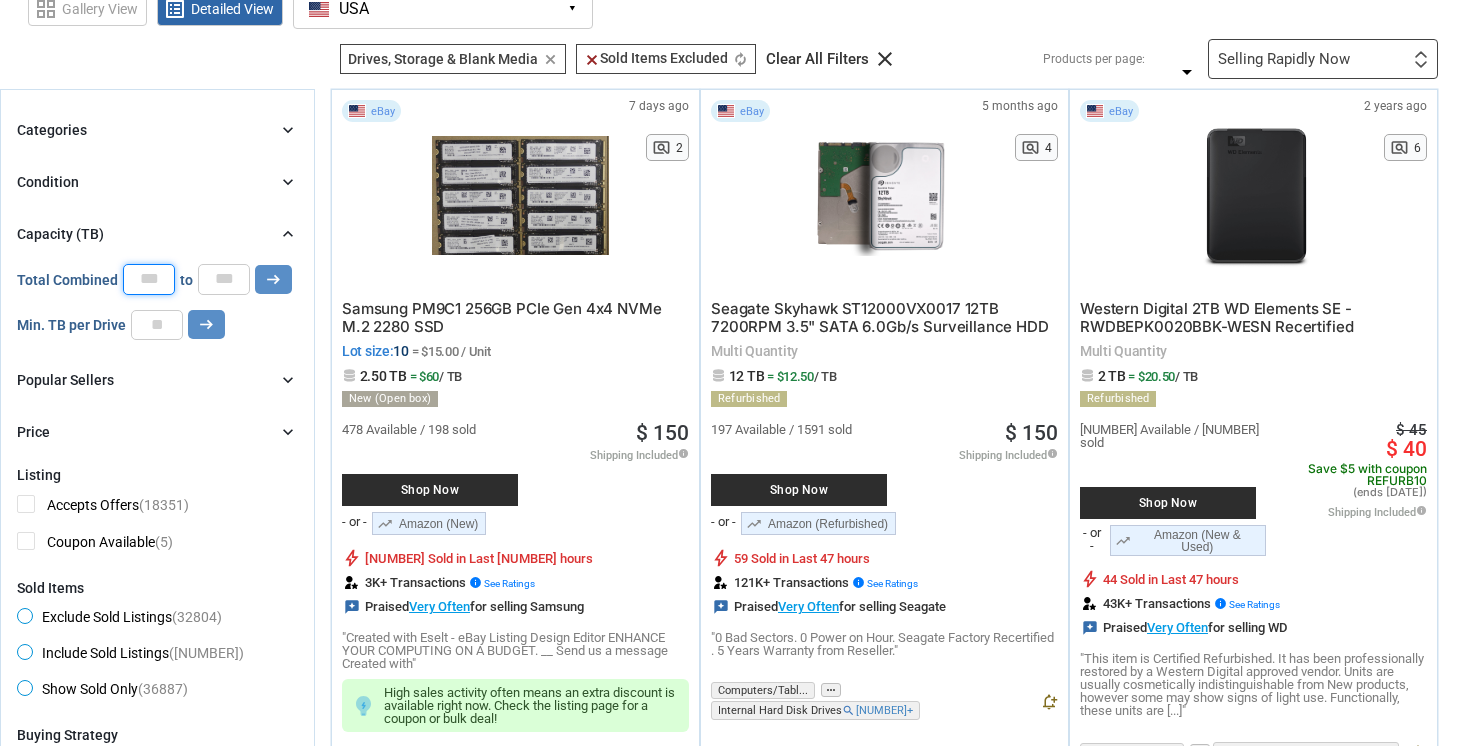 click on "*" at bounding box center (149, 279) 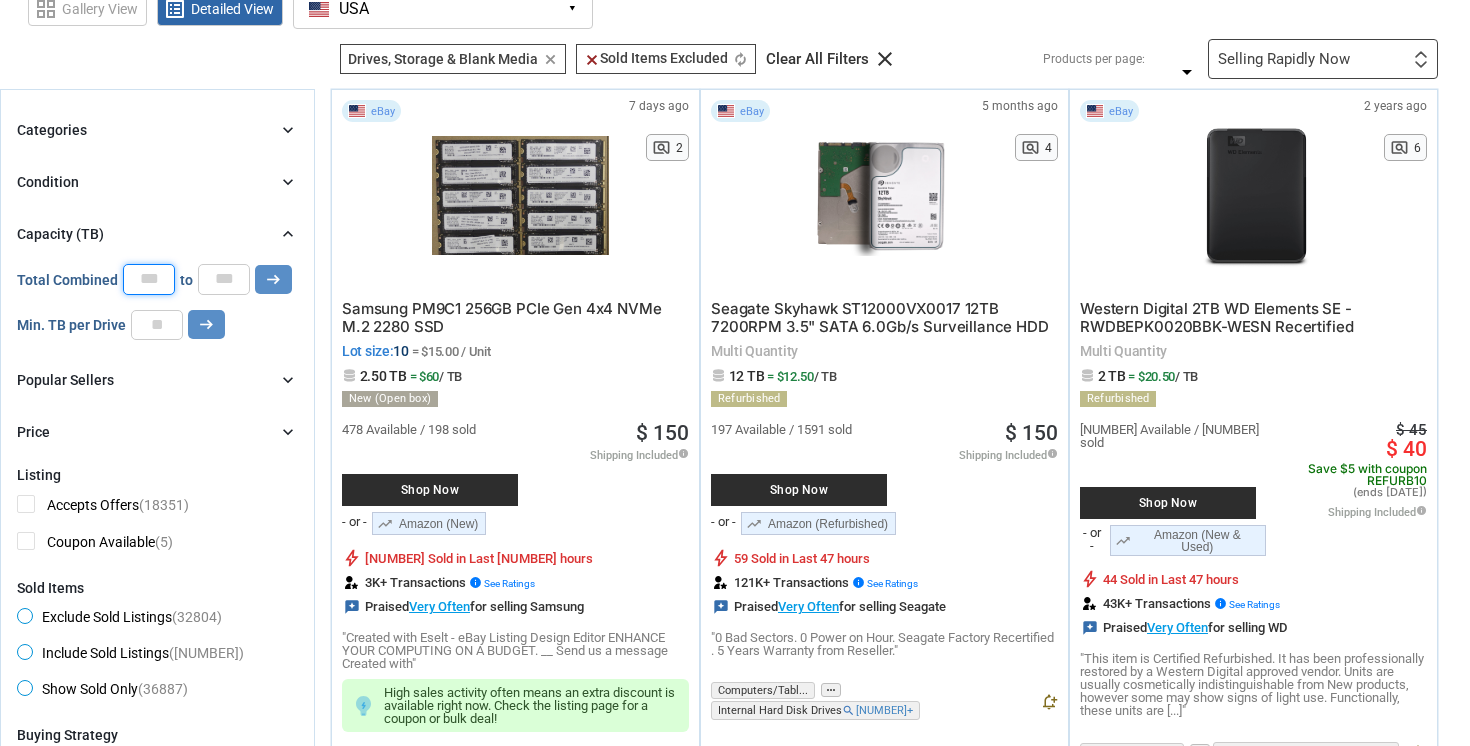 type on "*" 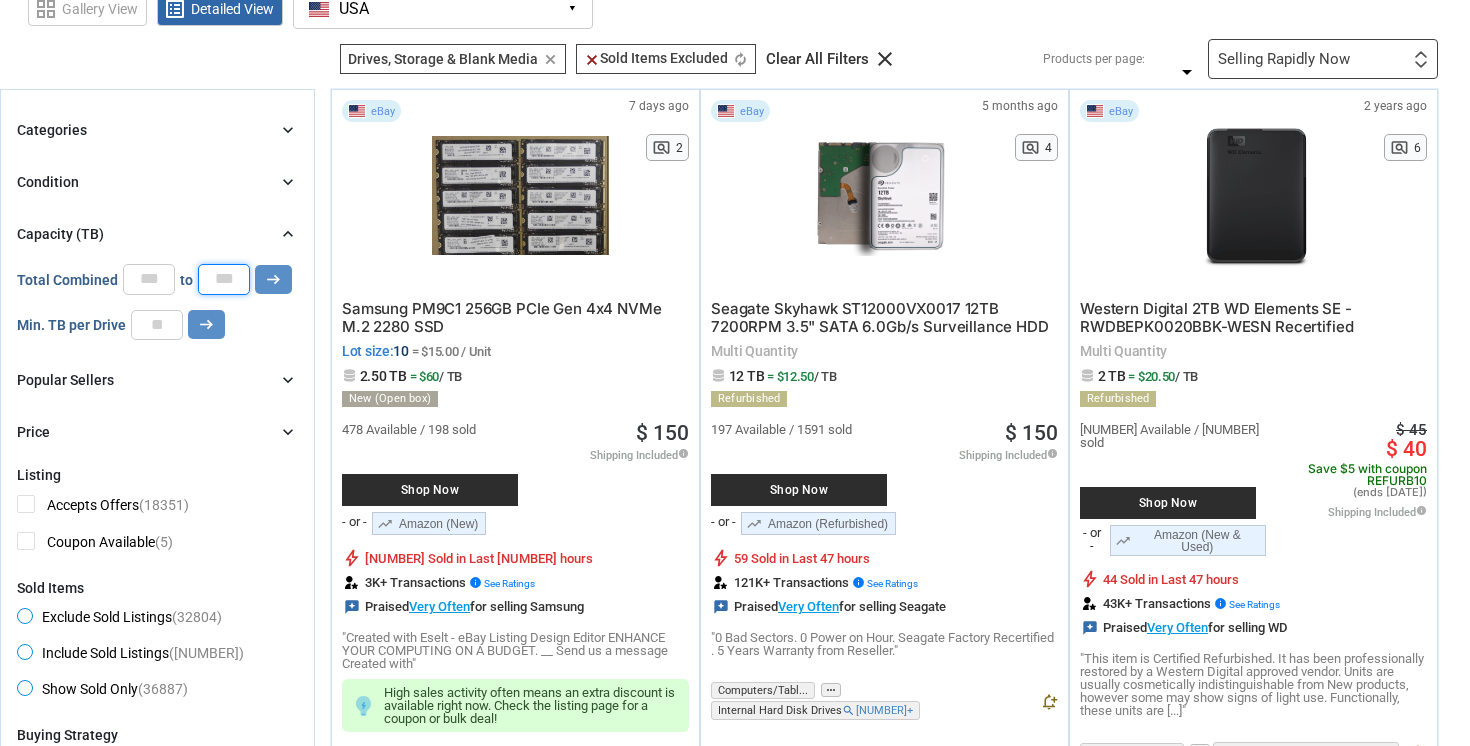click on "*" at bounding box center (224, 279) 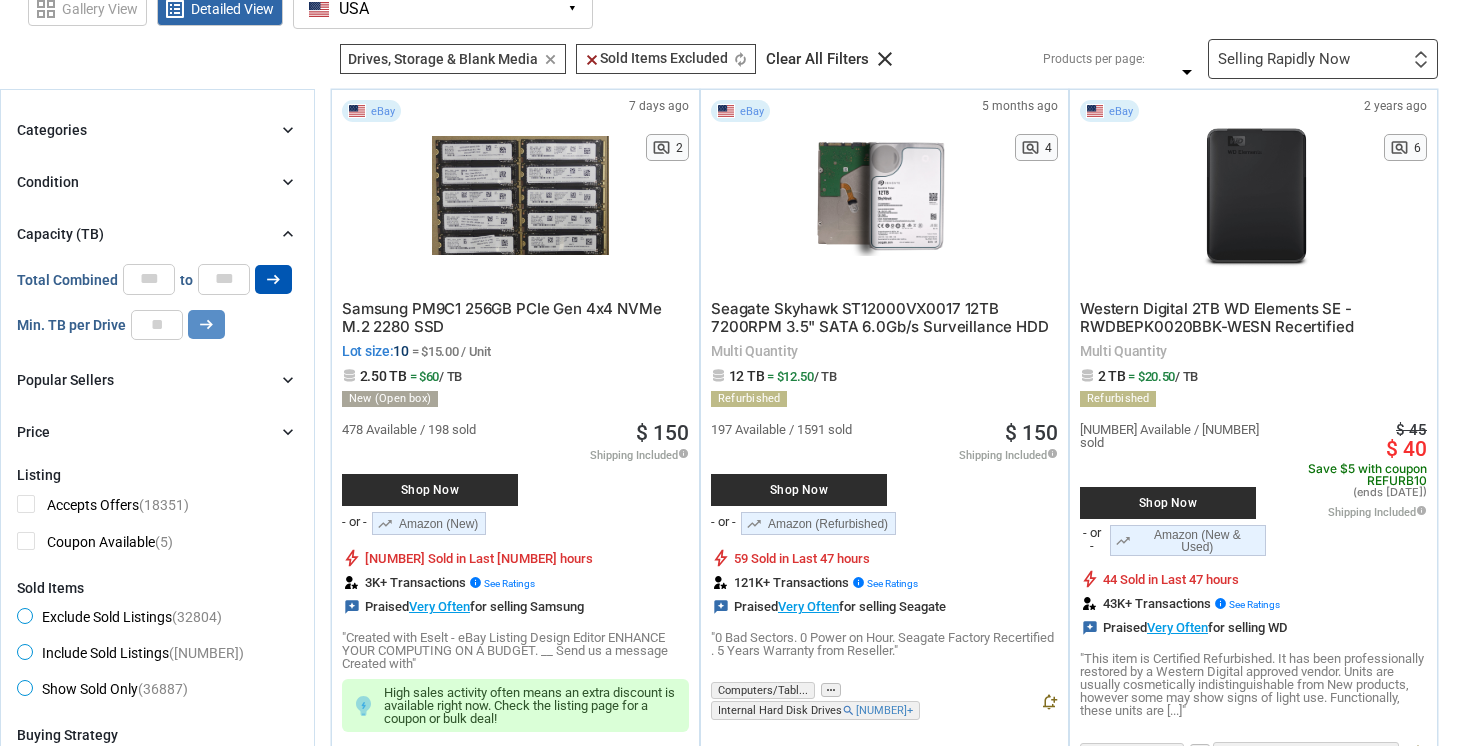 click on "arrow_right_alt" at bounding box center (273, 279) 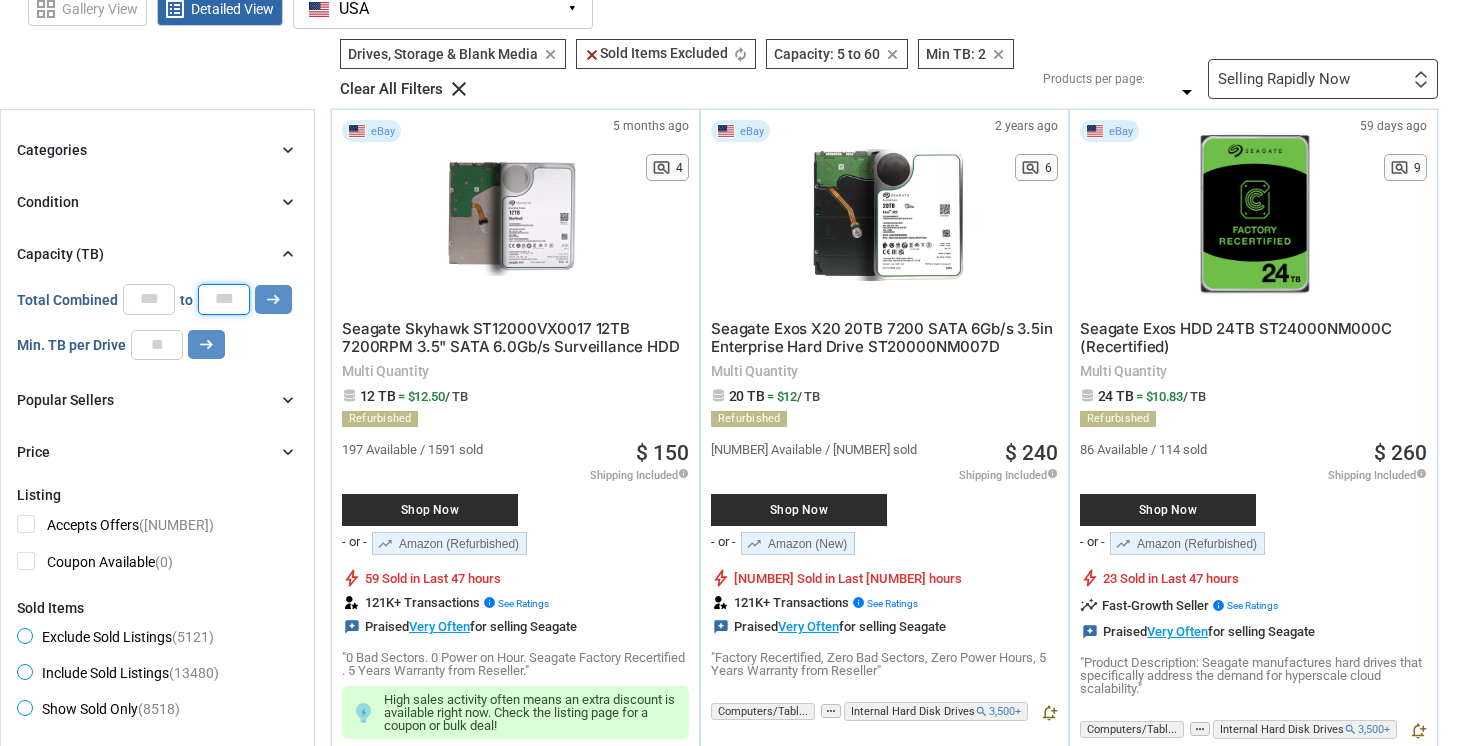 click on "**" at bounding box center (224, 299) 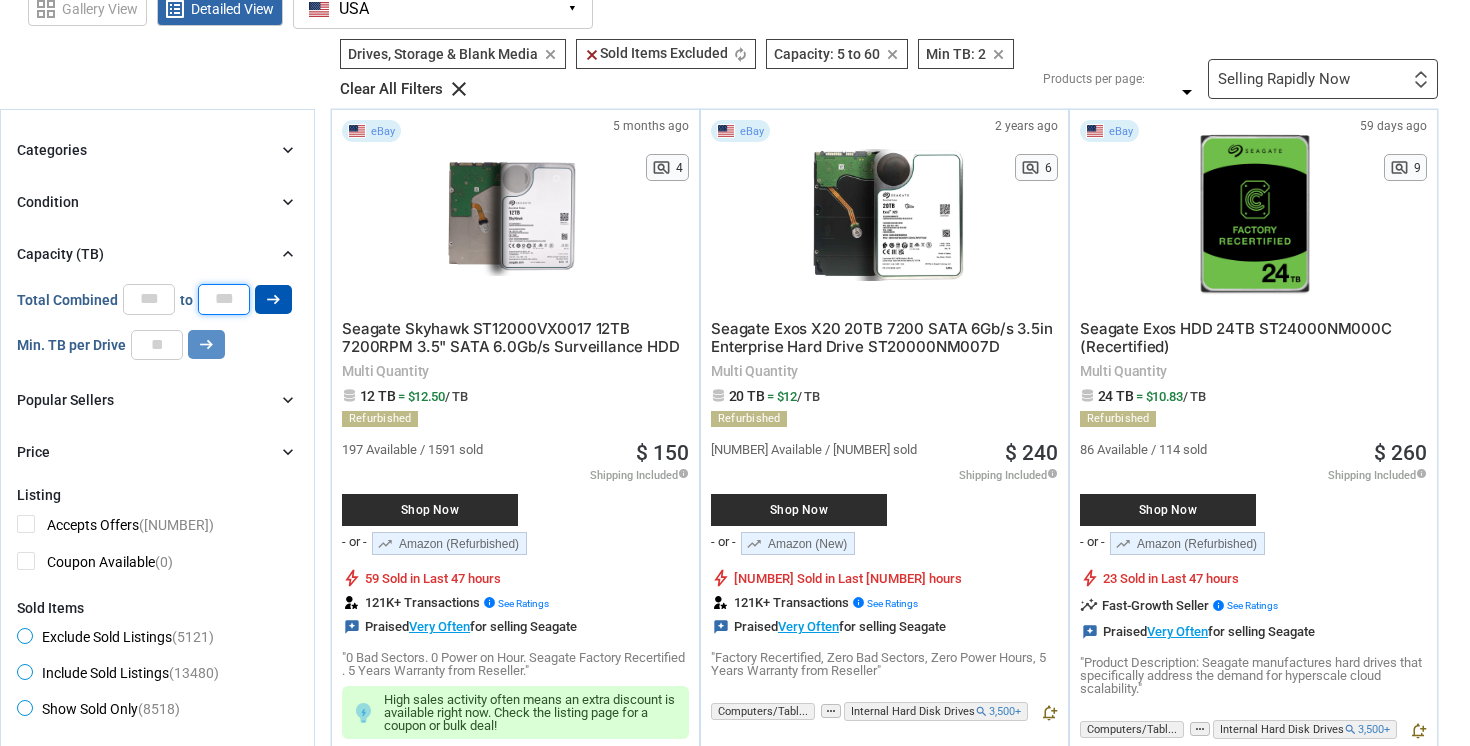 type on "*" 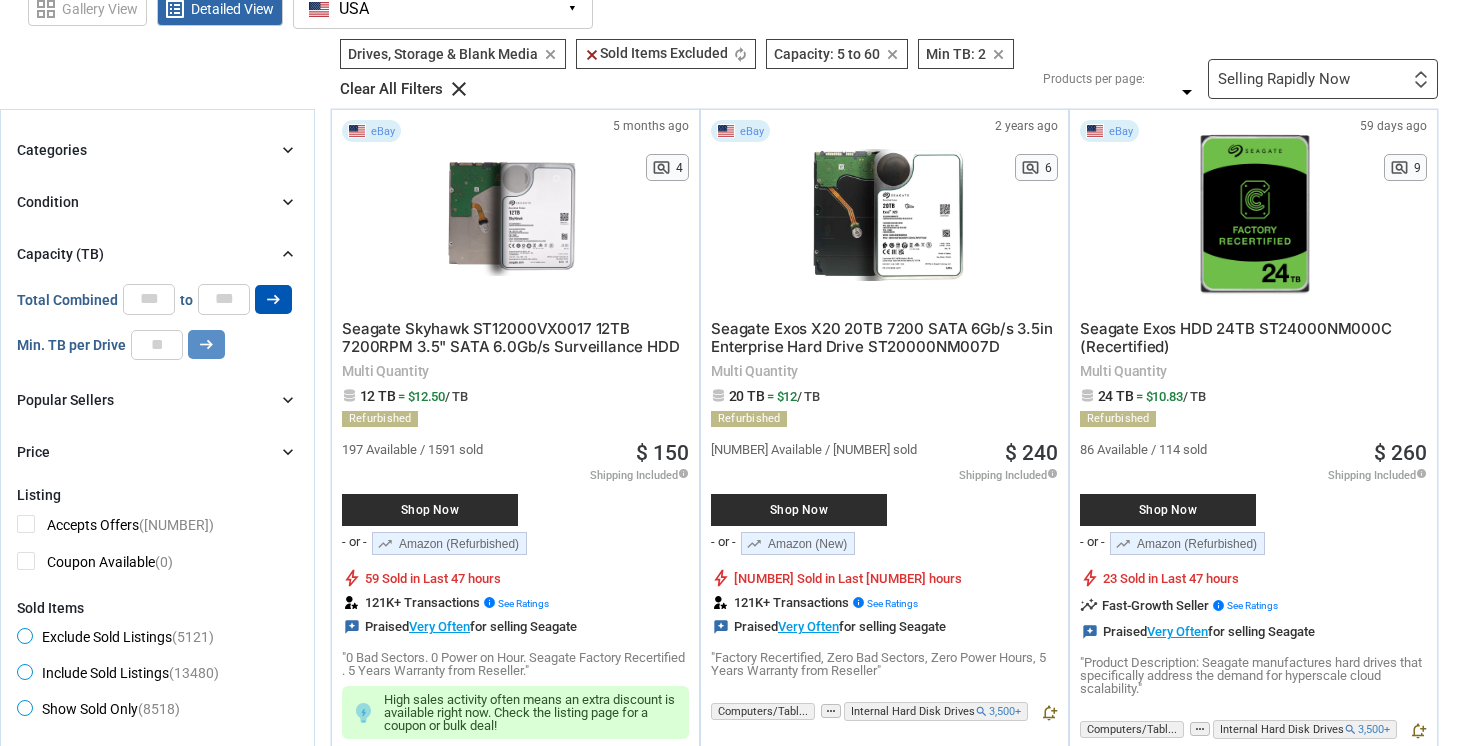click on "arrow_right_alt" at bounding box center (273, 299) 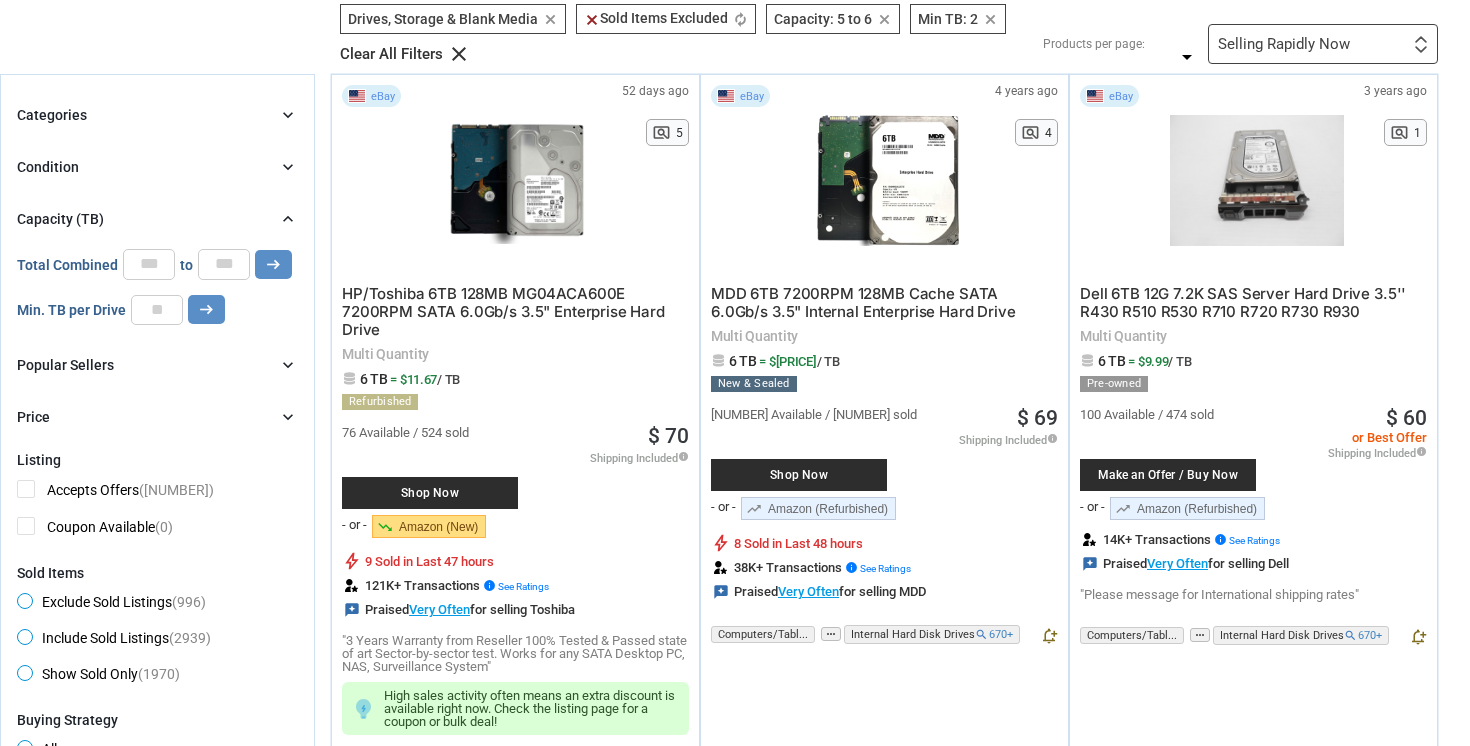 scroll, scrollTop: 162, scrollLeft: 0, axis: vertical 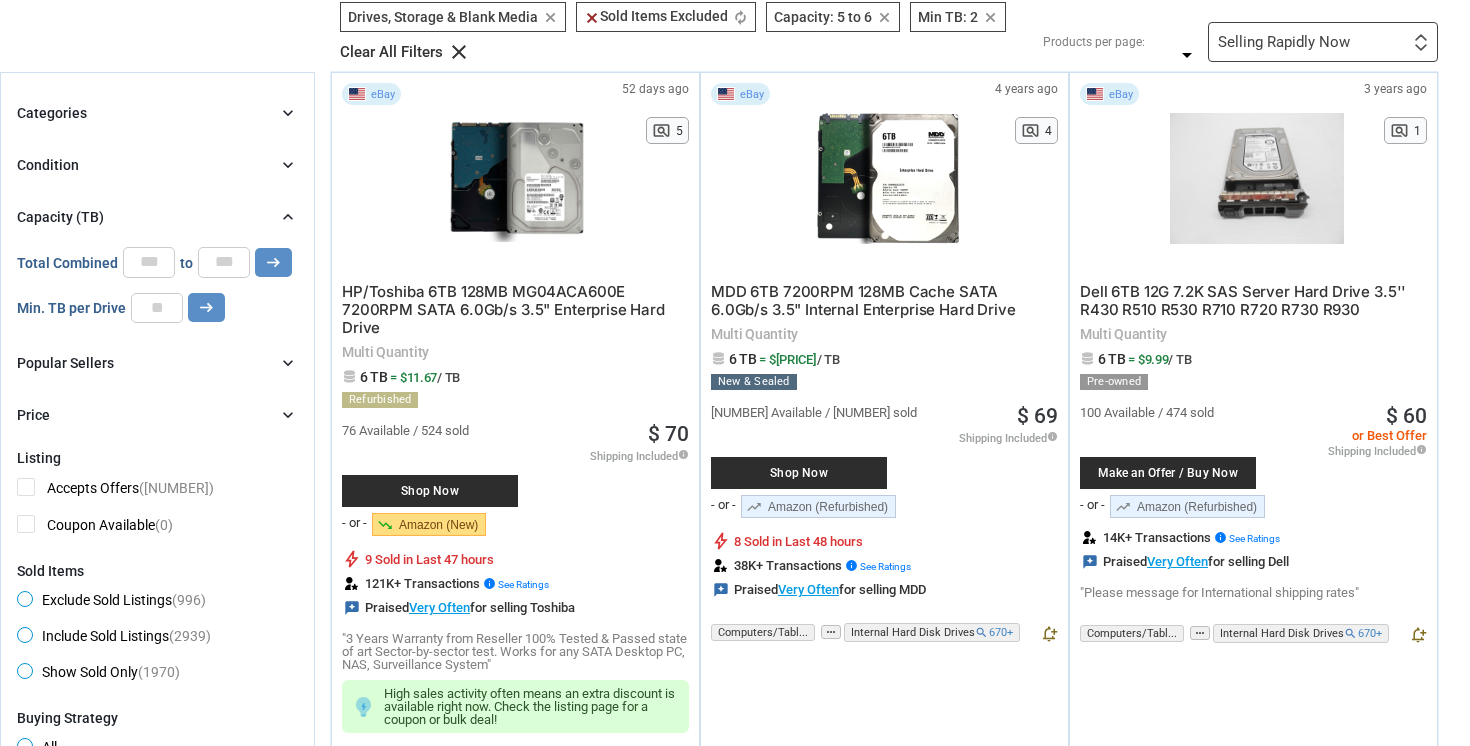 click on "Categories
chevron_right
search
close
Select All shown  |
Clear All shown
Computers/Tablets & Networking
(996)
[L1]
Drives, Storage & Blank Media
(996)
[L2]
disabled_by_default Deselect All
Internal Hard Disk Drives
(672)
[L4]
External Hard Disk Drives
[L4] [L4] [L4]" at bounding box center (157, 264) 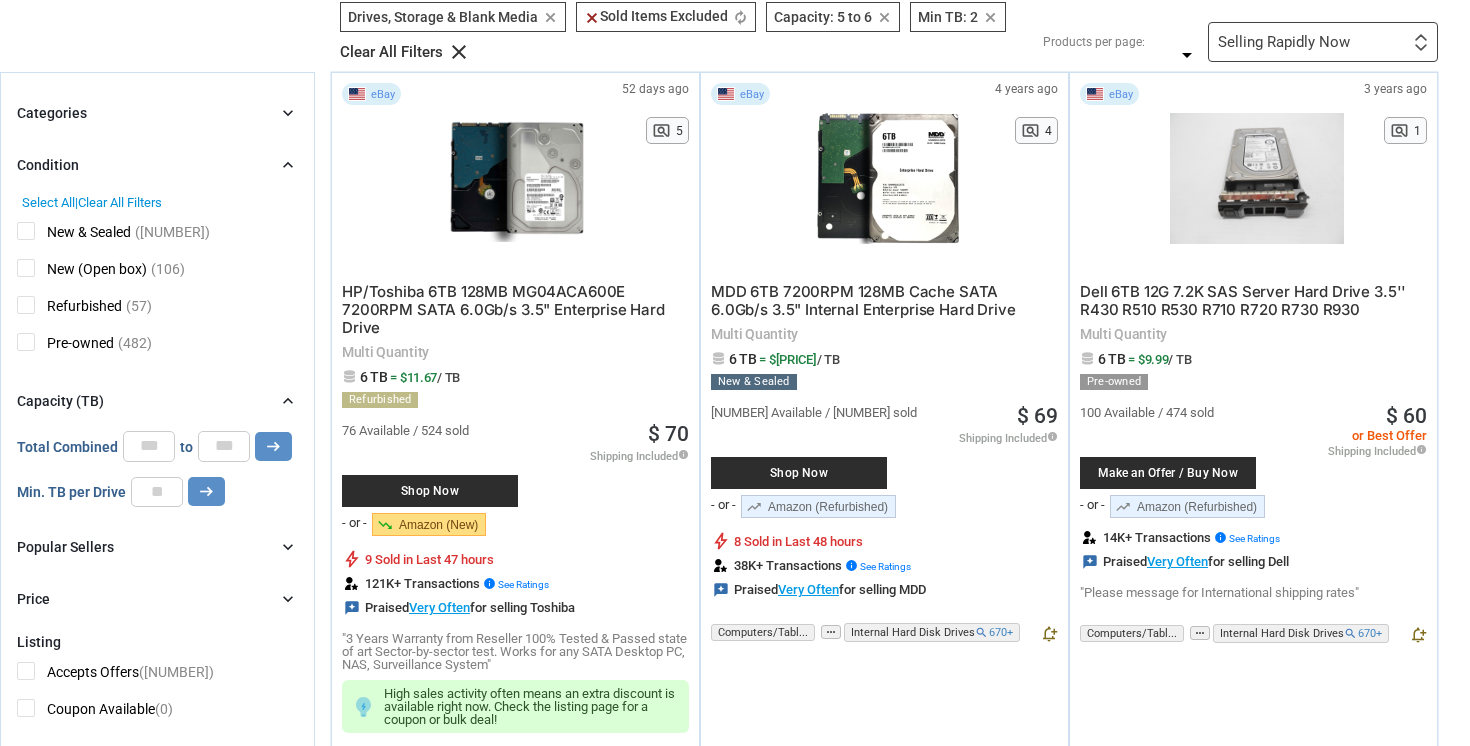 click on "Refurbished" at bounding box center (69, 308) 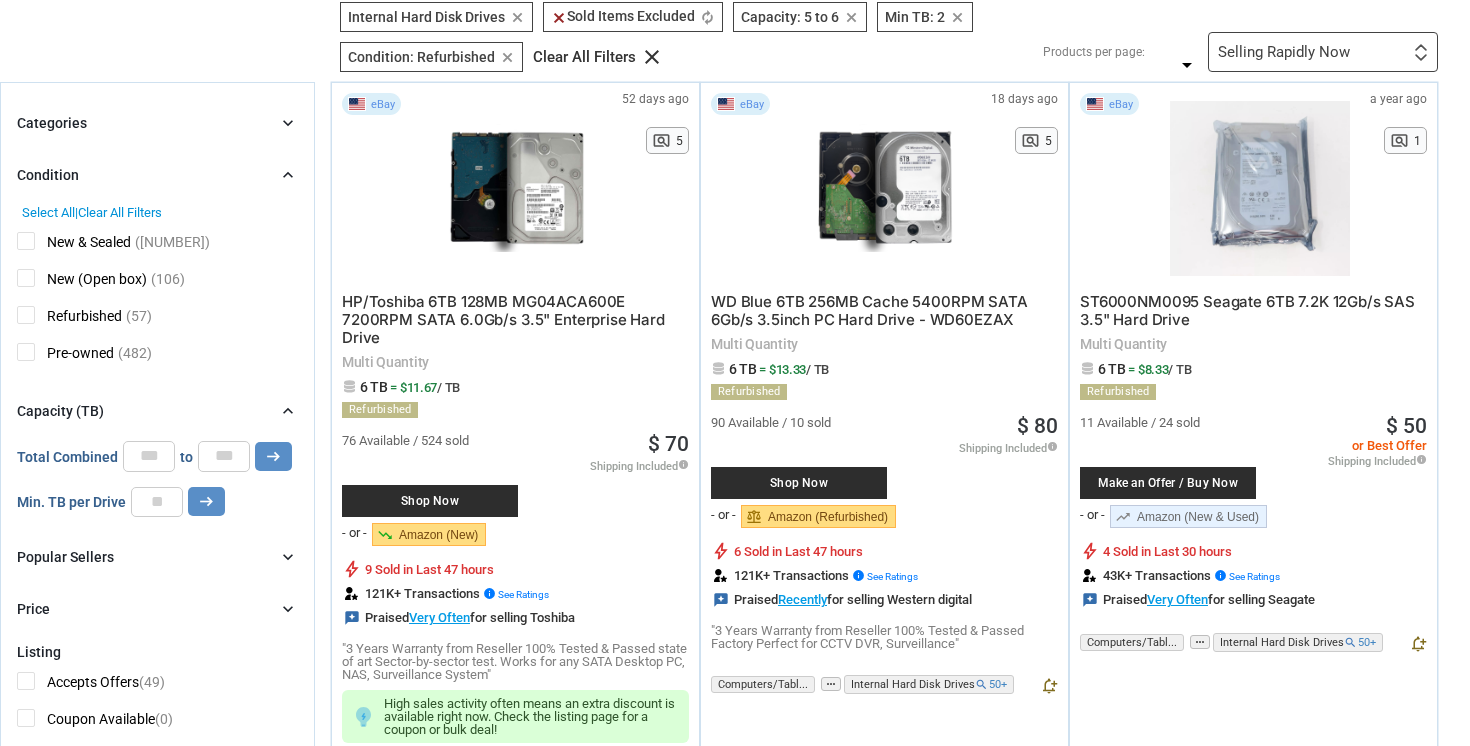 click on "Pre-owned" at bounding box center (65, 355) 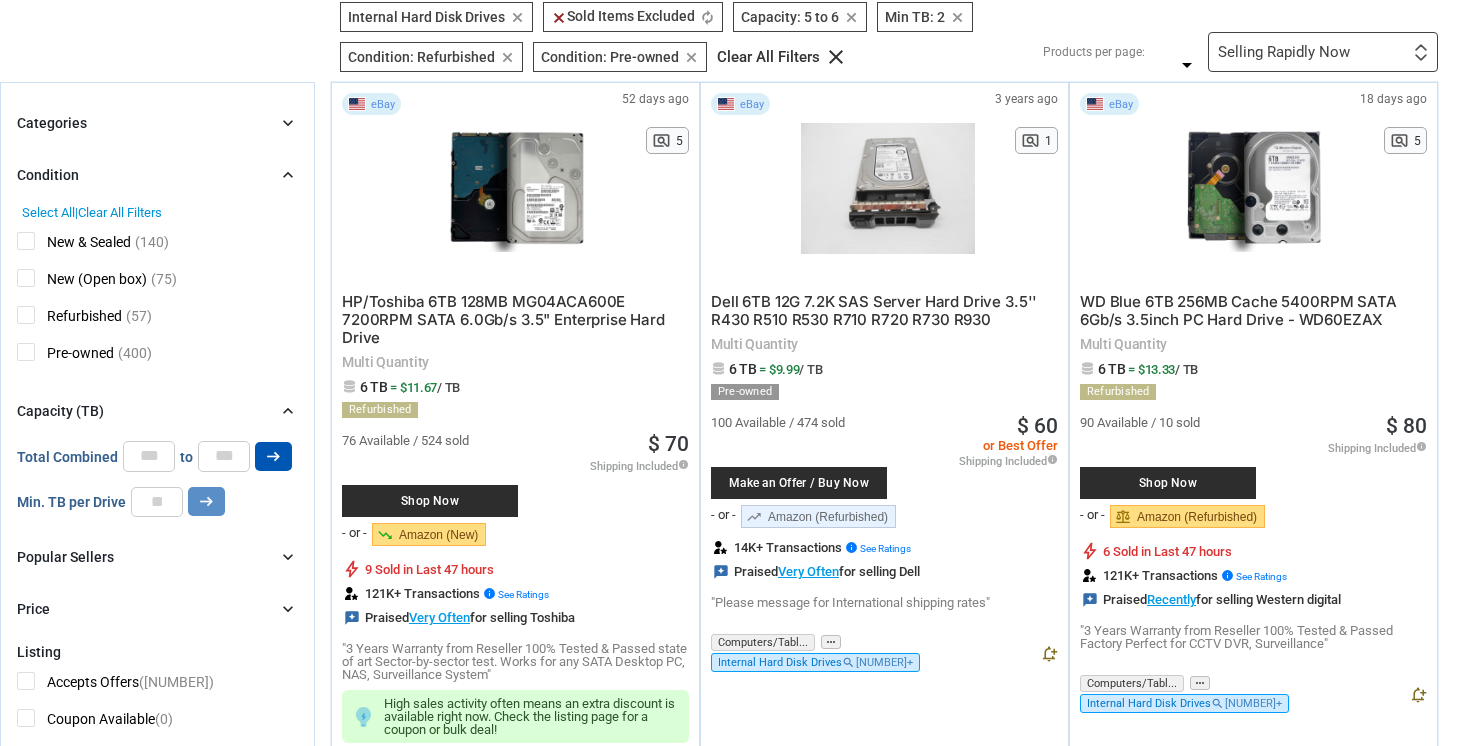 click on "arrow_right_alt" at bounding box center (273, 456) 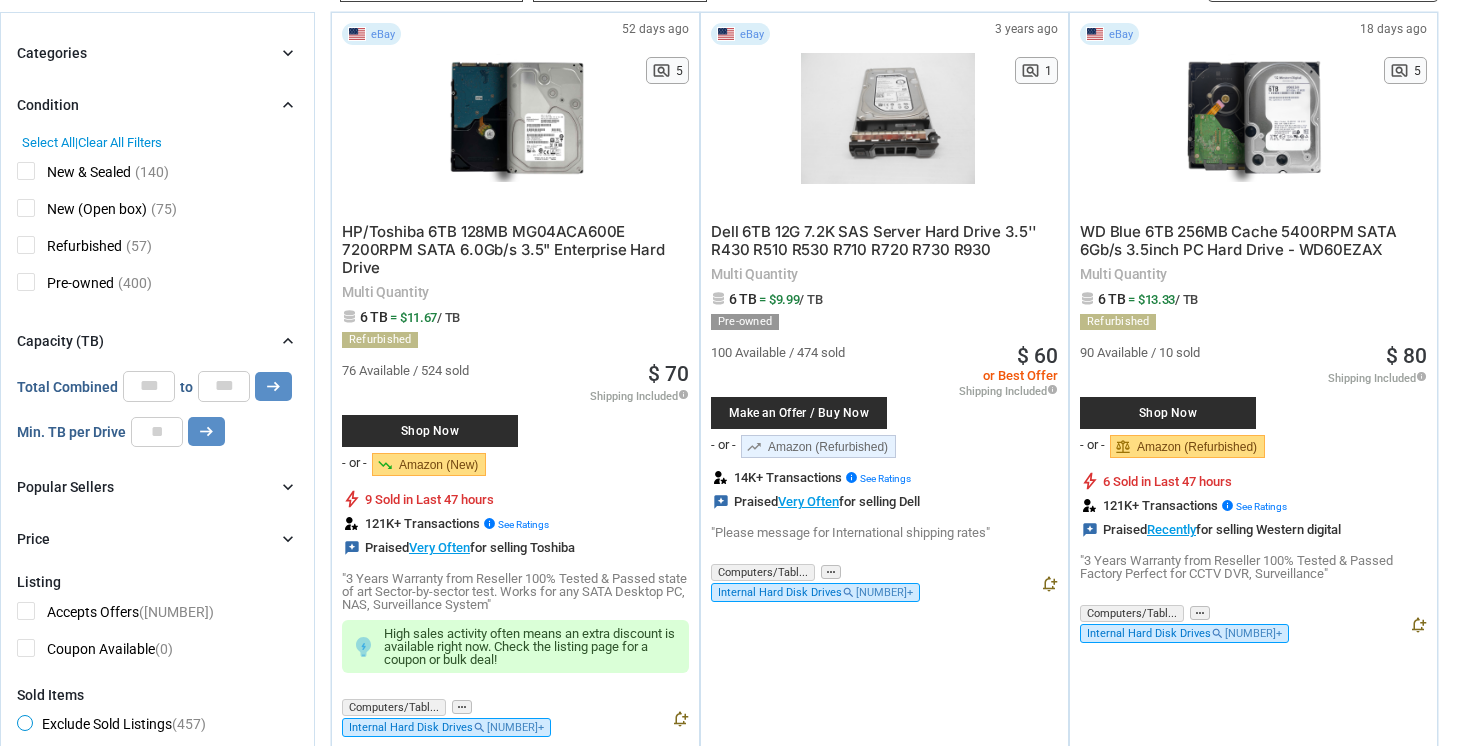 scroll, scrollTop: 236, scrollLeft: 0, axis: vertical 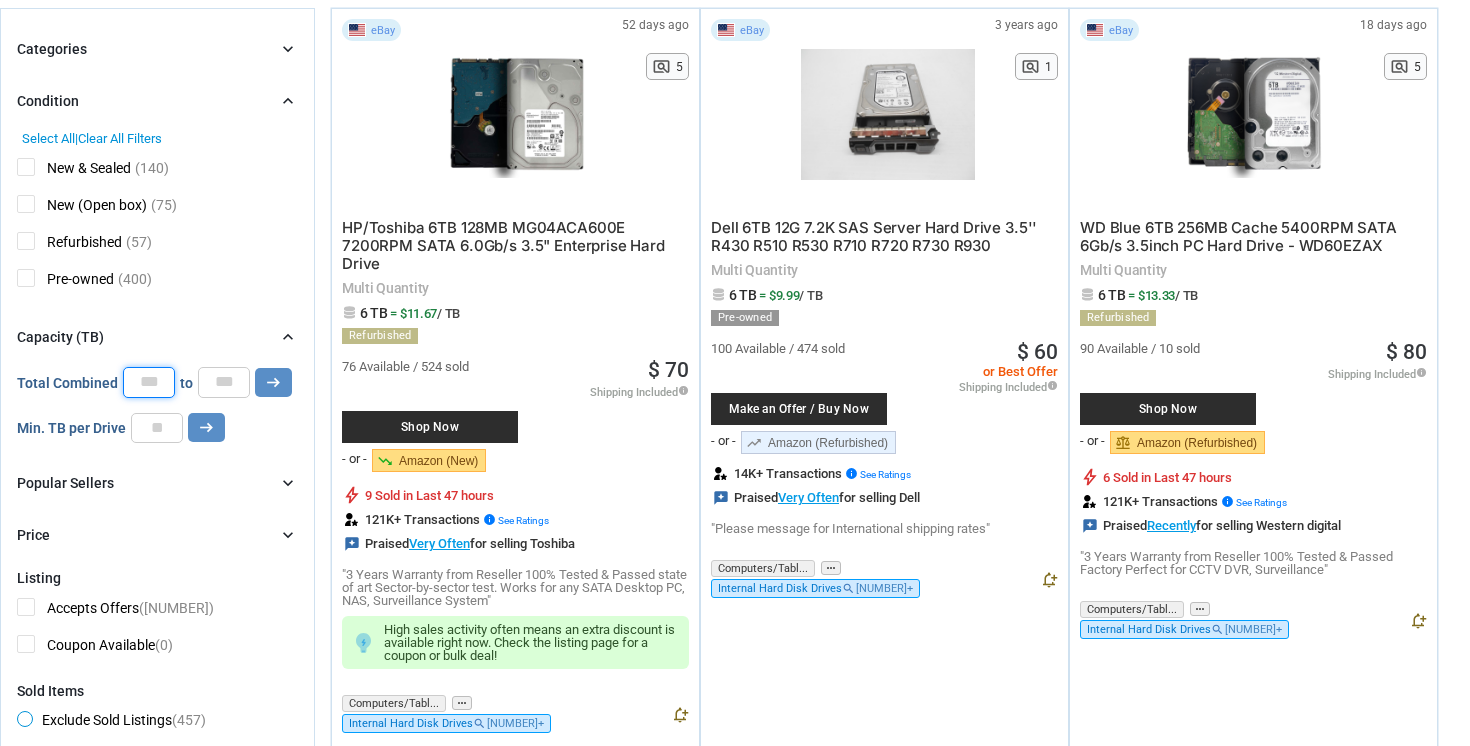 click on "*" at bounding box center (149, 382) 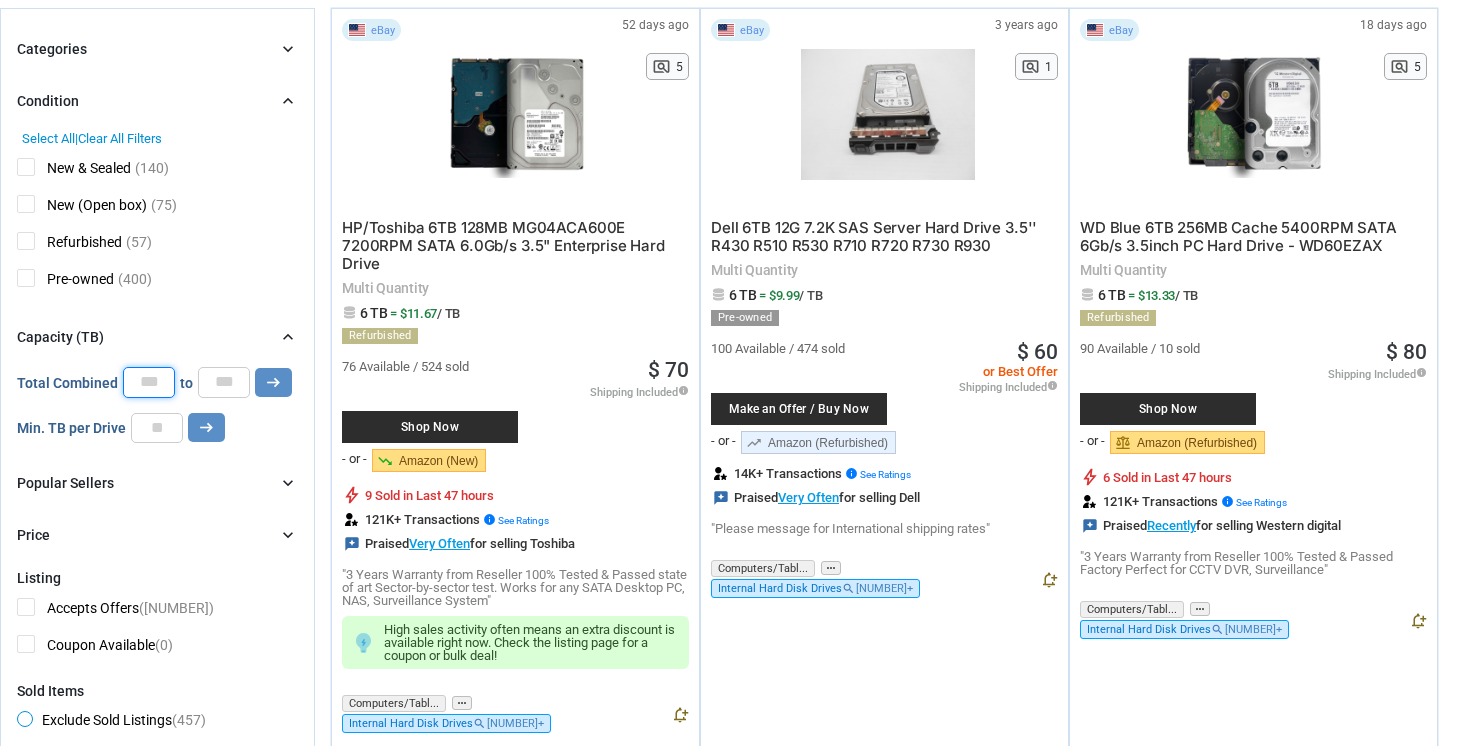 click on "*" at bounding box center [149, 382] 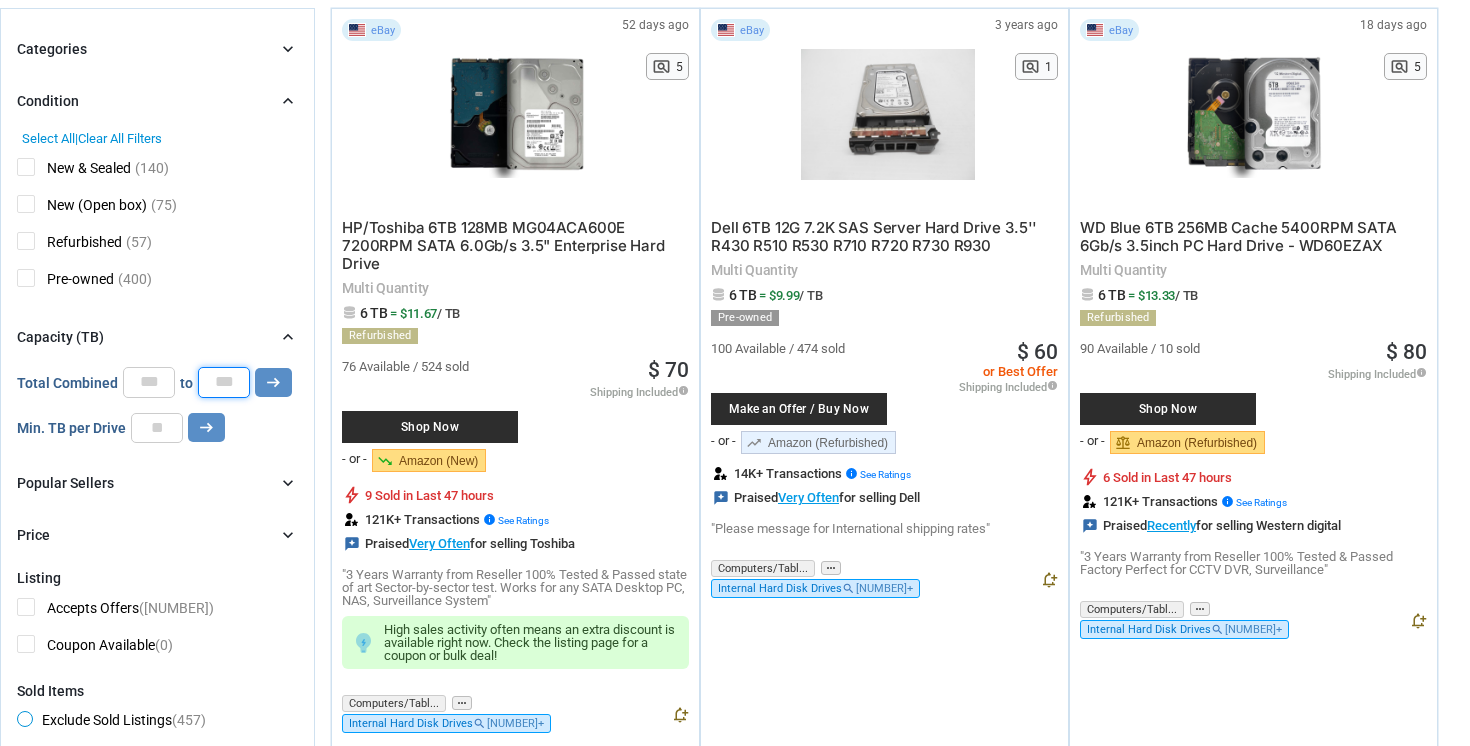 click on "*" at bounding box center [224, 382] 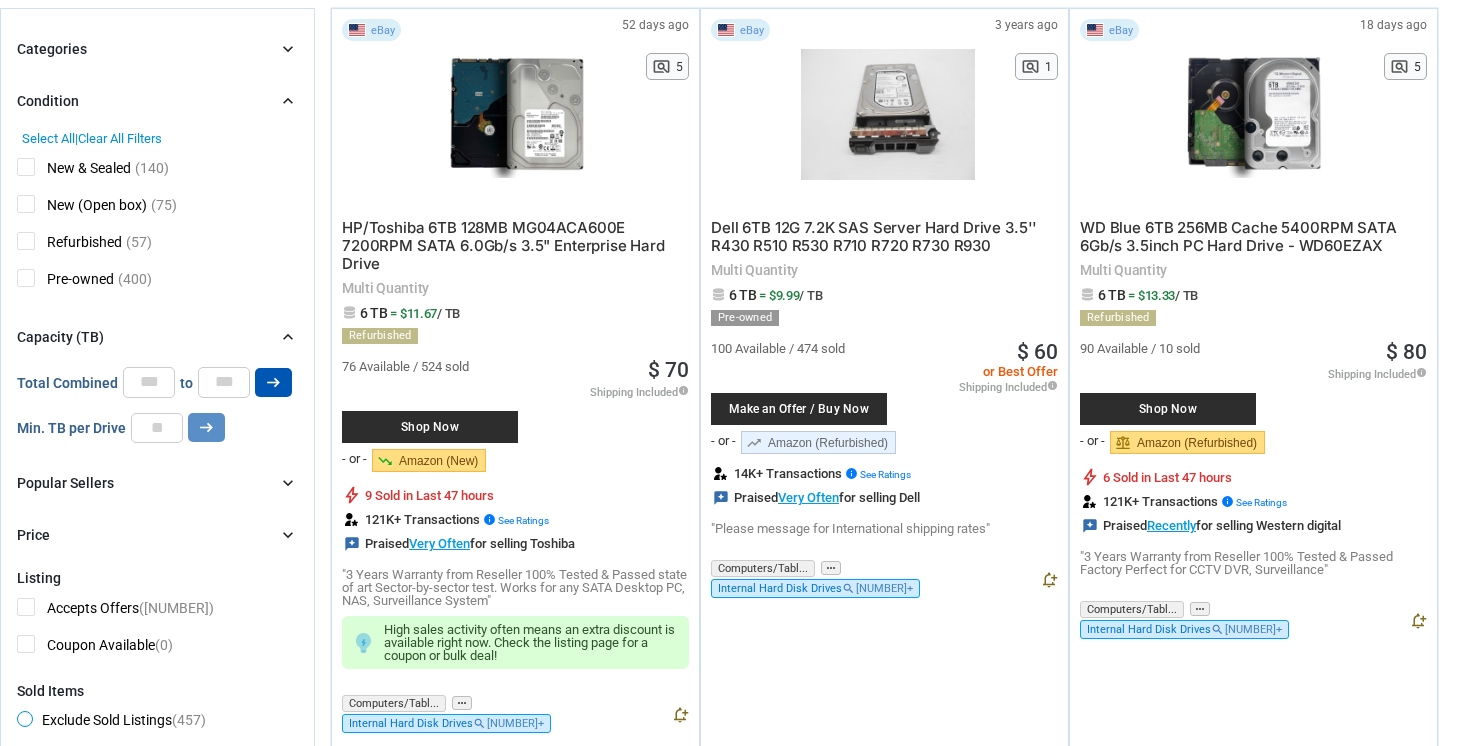 click on "arrow_right_alt" at bounding box center (273, 382) 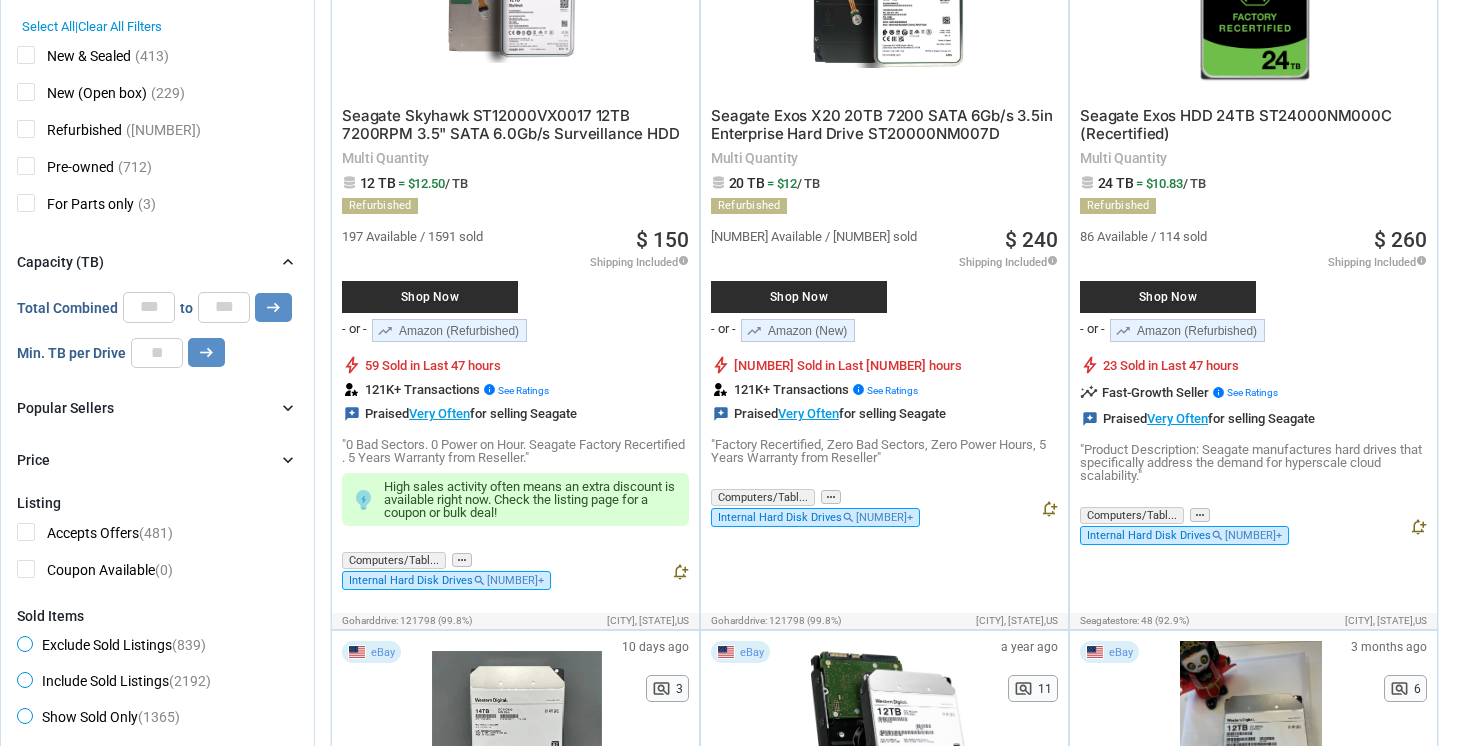 scroll, scrollTop: 349, scrollLeft: 0, axis: vertical 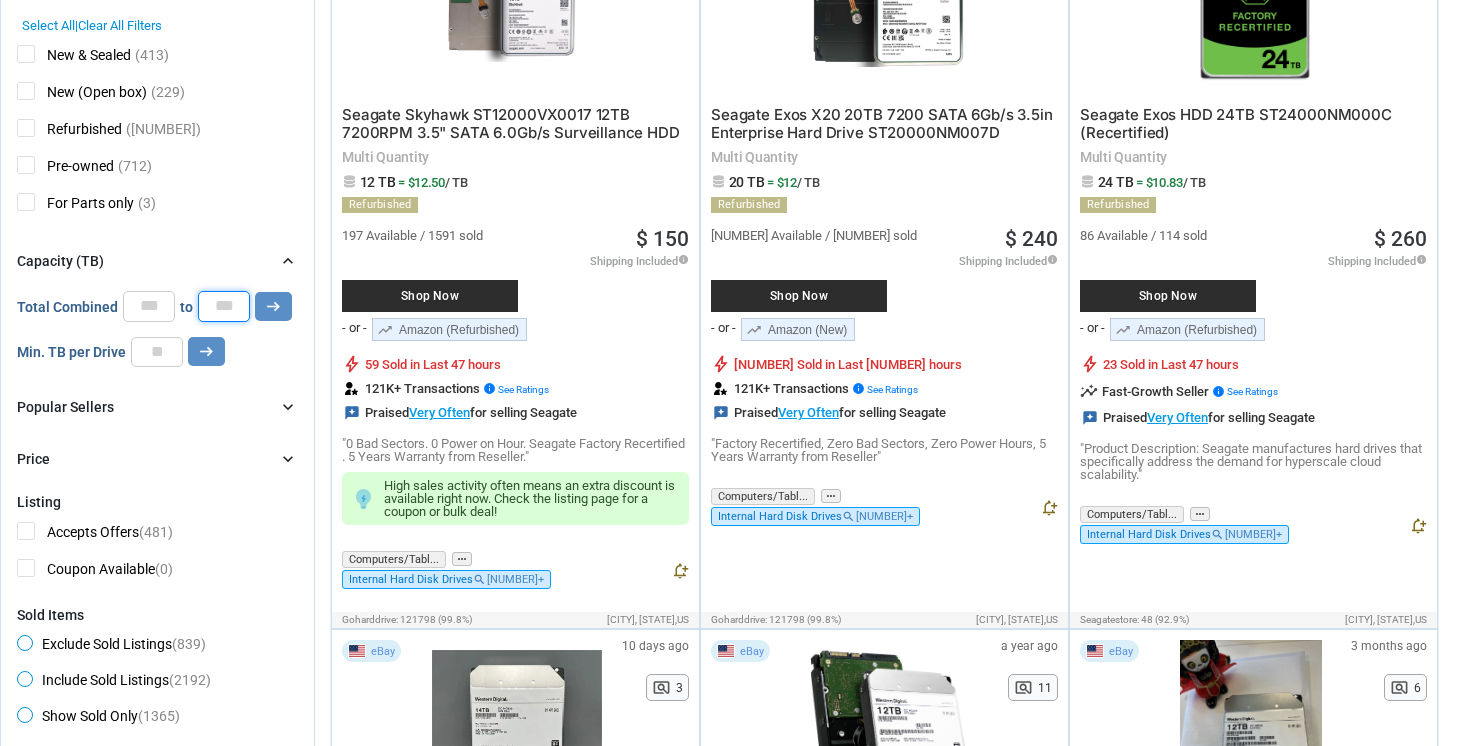 click on "**" at bounding box center [224, 306] 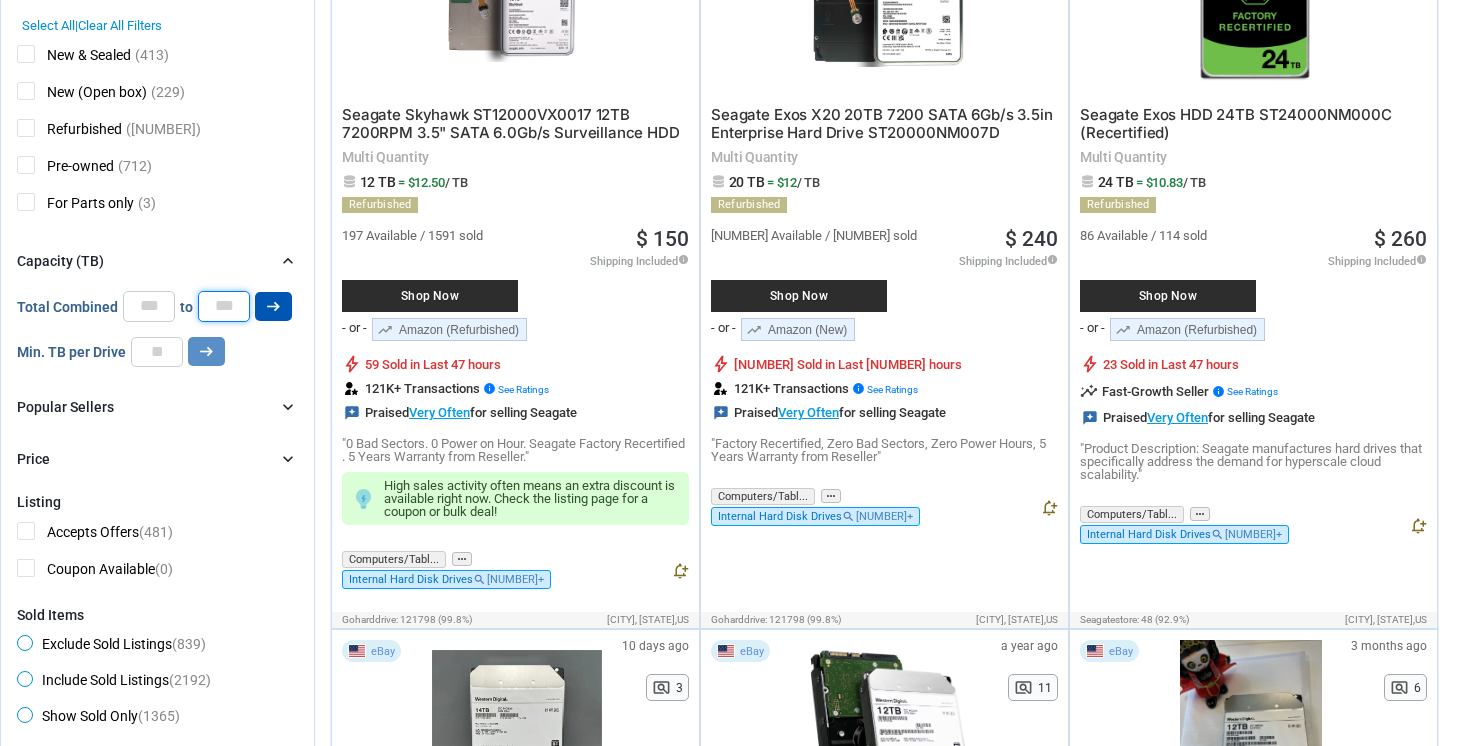 type on "**" 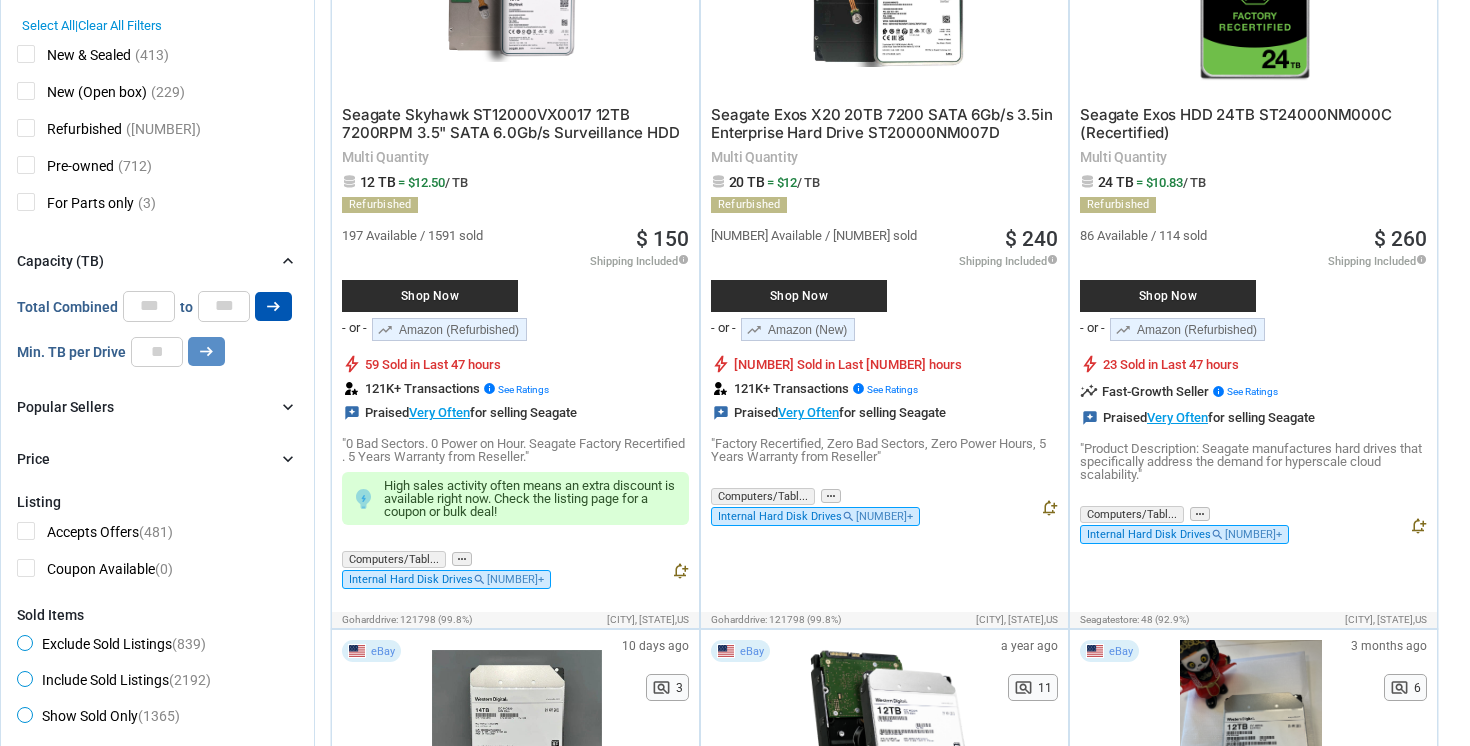 click on "arrow_right_alt" at bounding box center (273, 306) 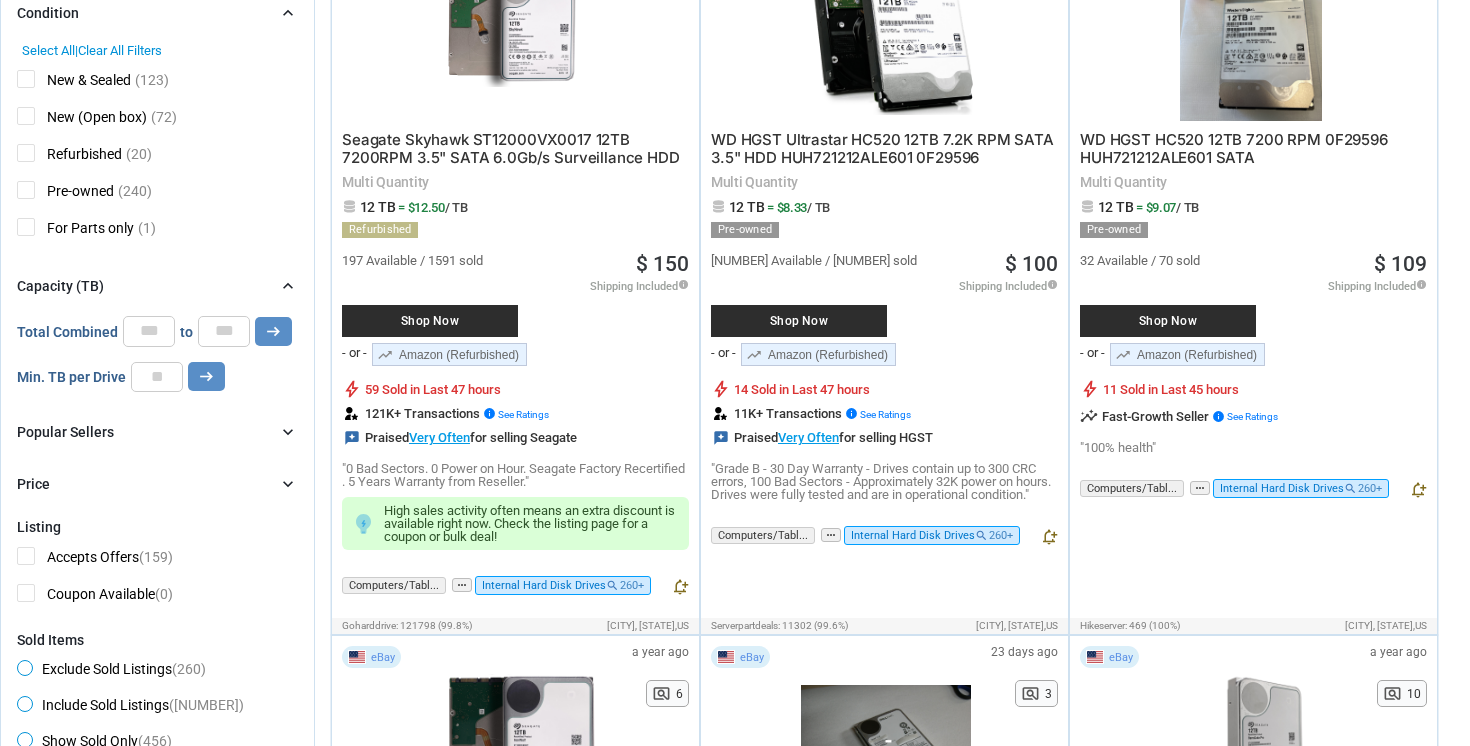 scroll, scrollTop: 311, scrollLeft: 0, axis: vertical 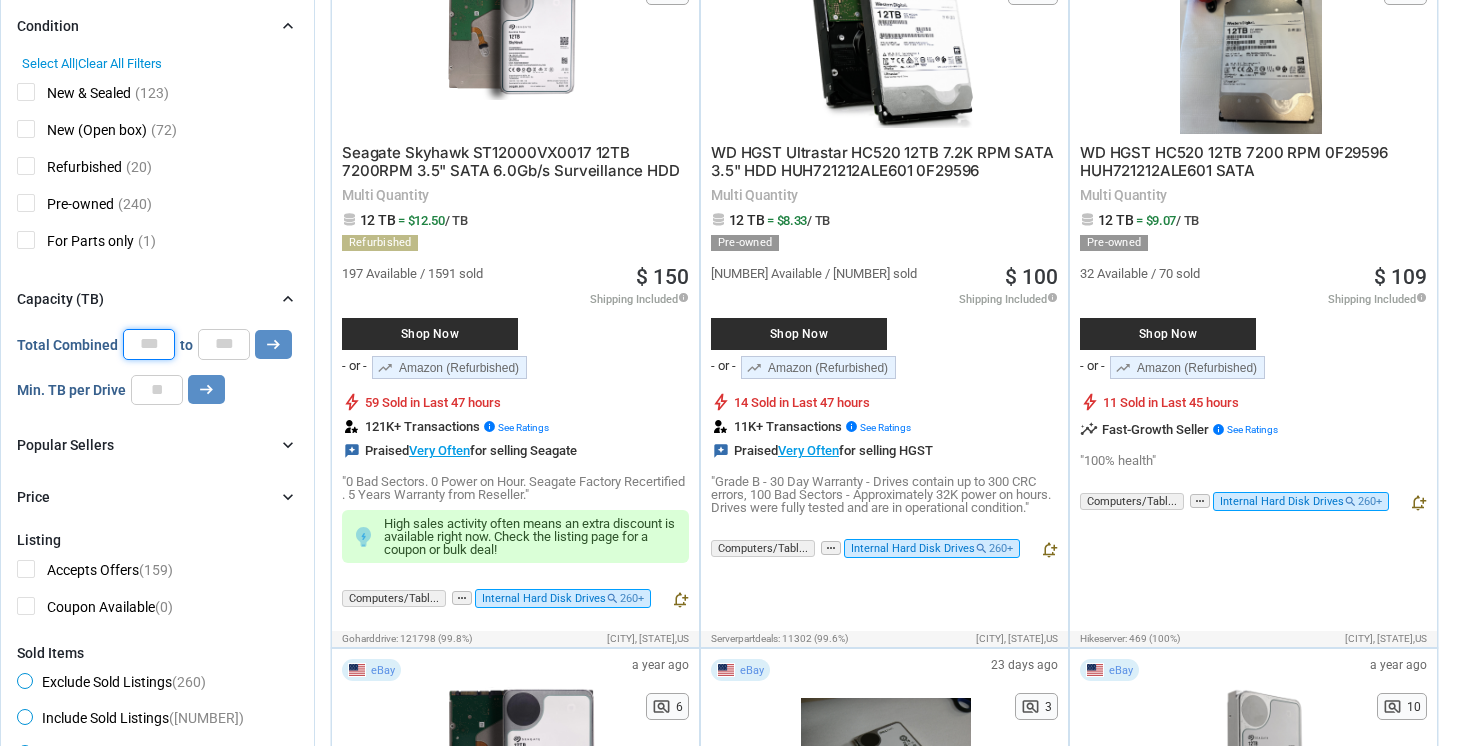 click on "**" at bounding box center [149, 344] 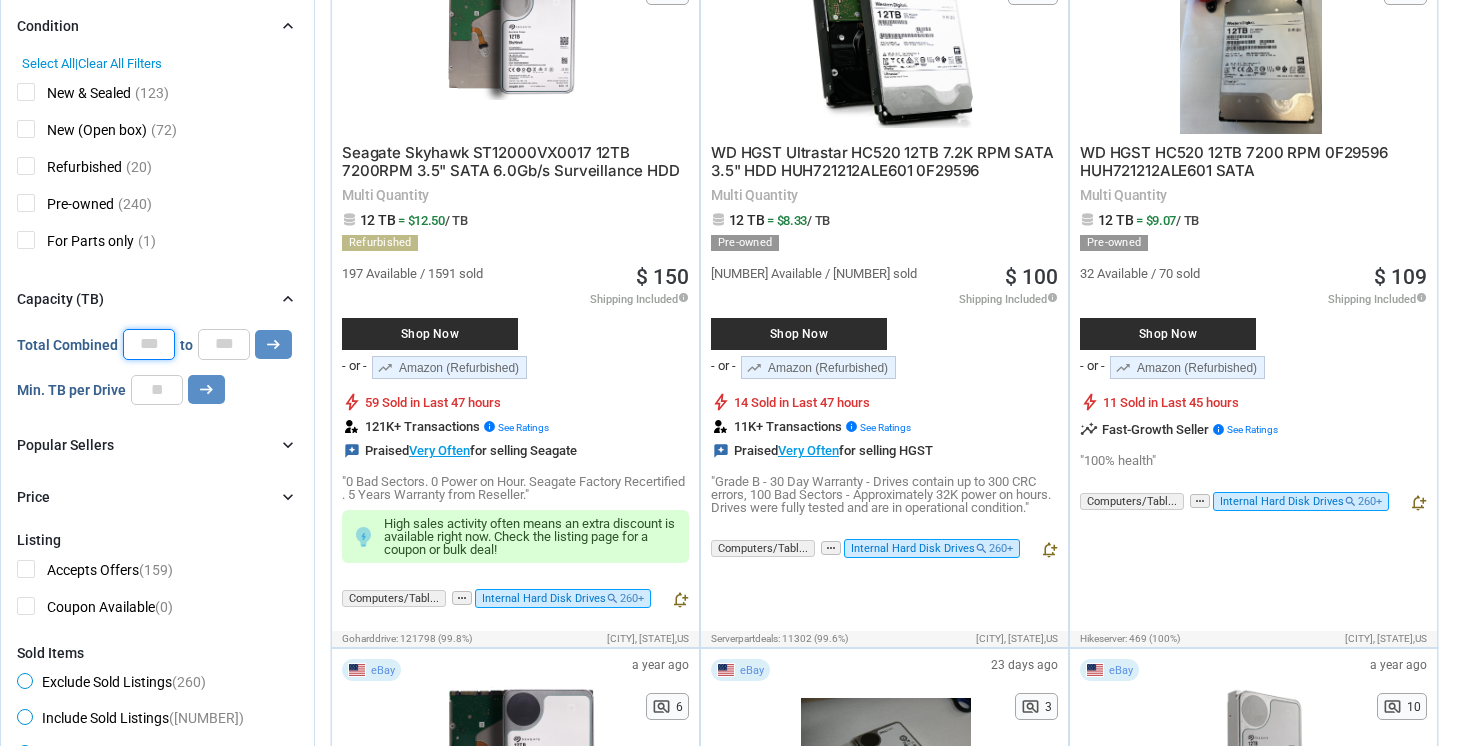 type on "*" 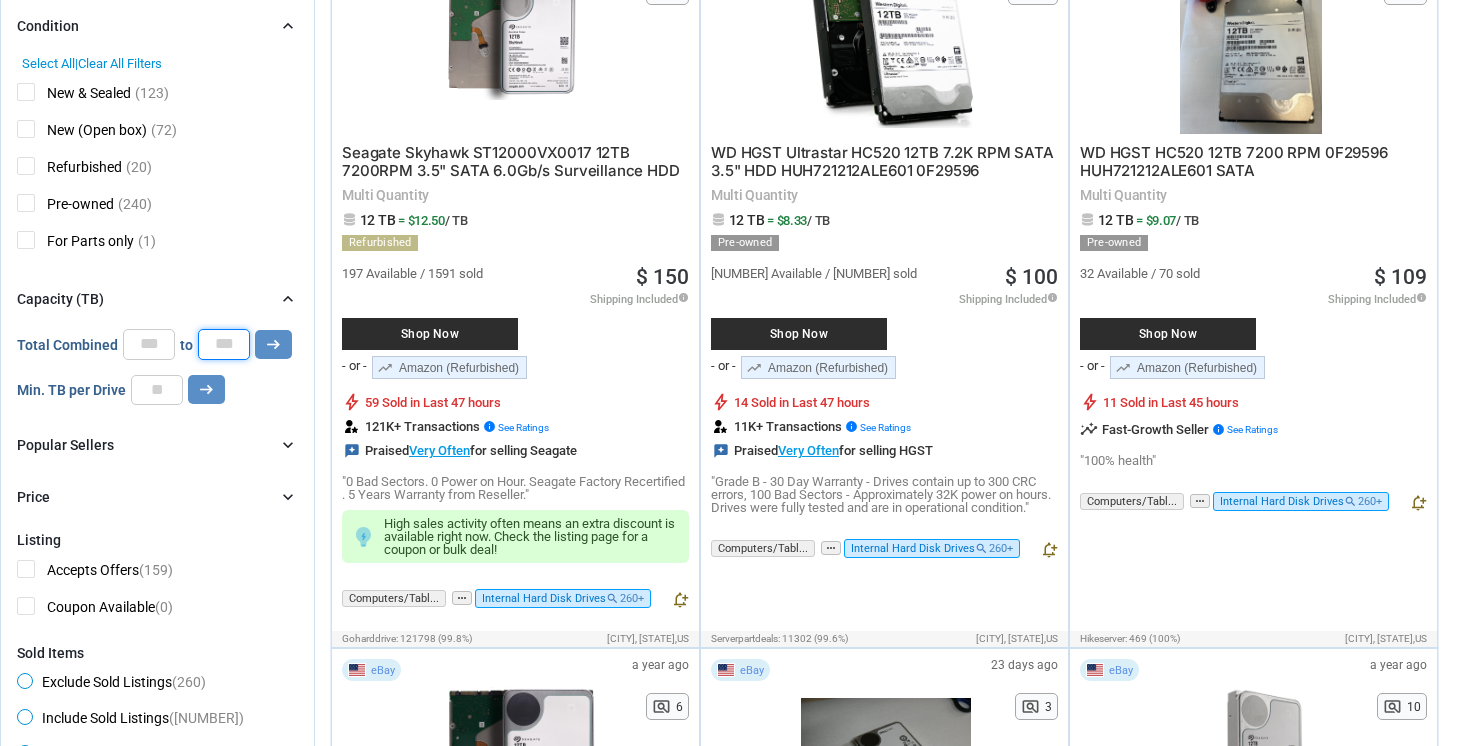 click on "**" at bounding box center (224, 344) 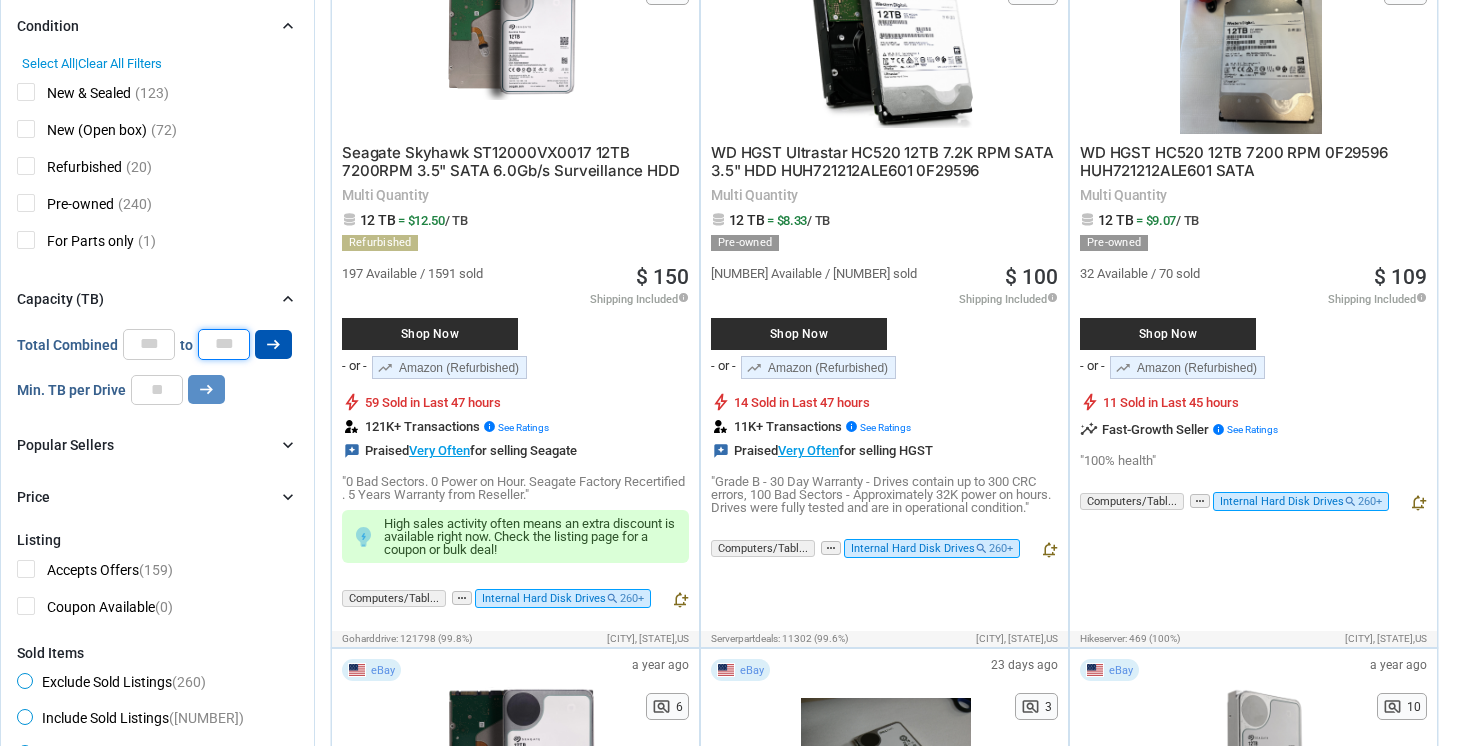type on "*" 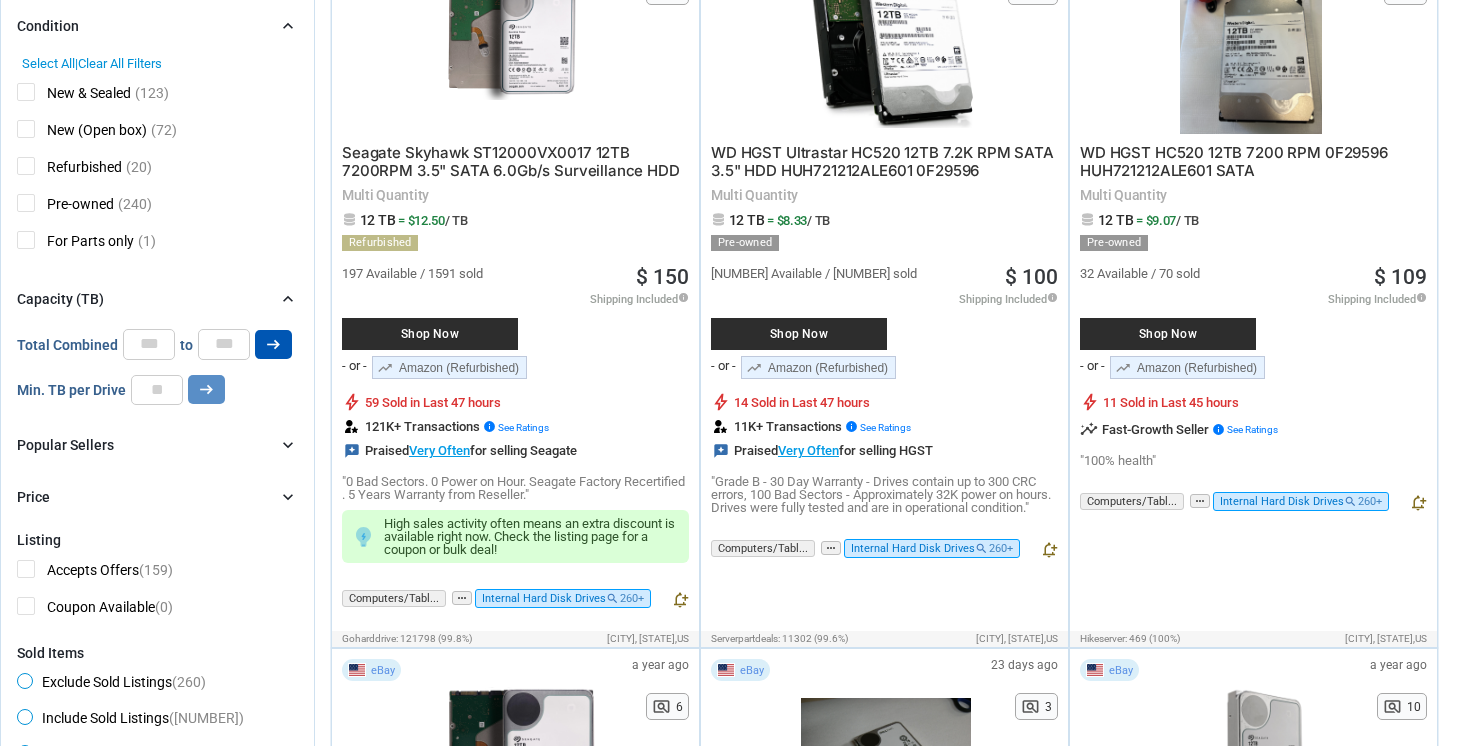 click on "arrow_right_alt" at bounding box center (273, 344) 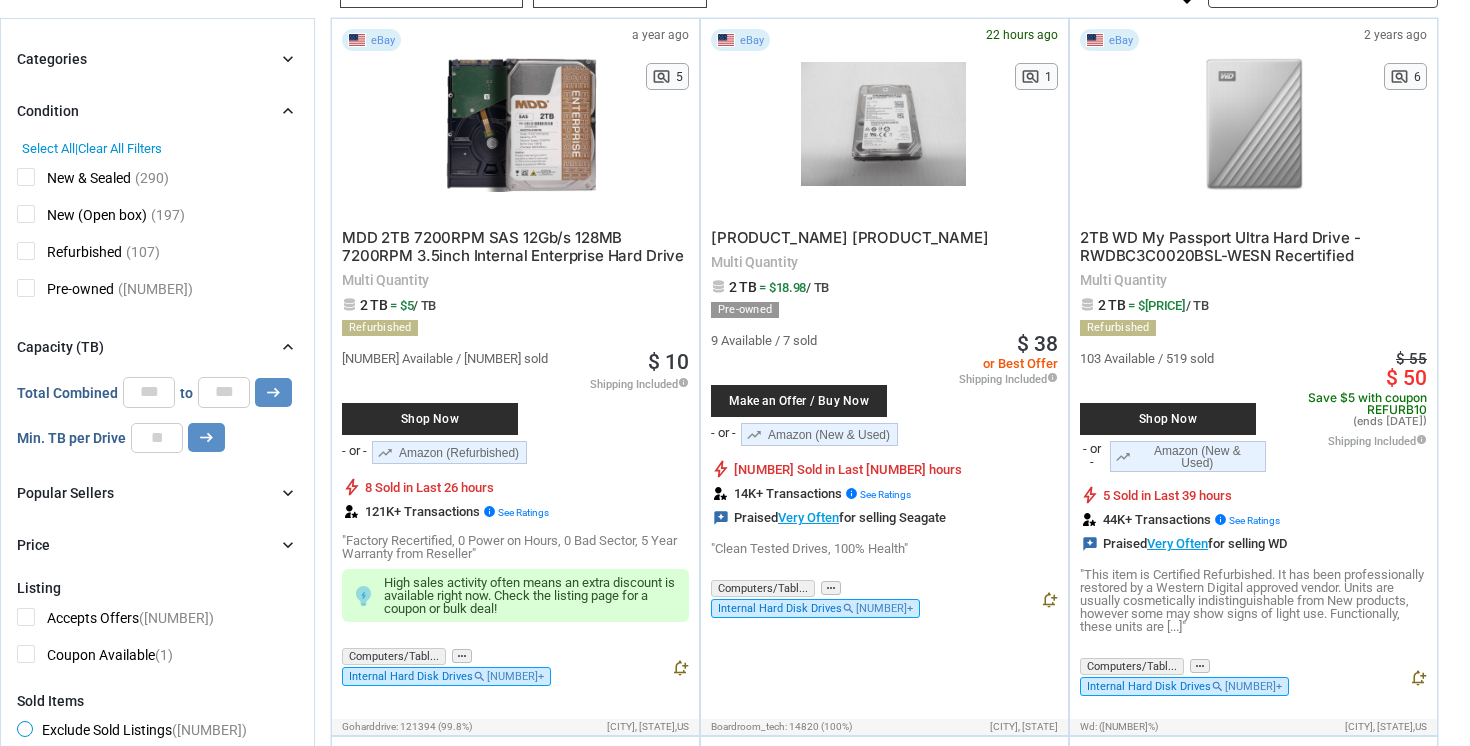 scroll, scrollTop: 222, scrollLeft: 0, axis: vertical 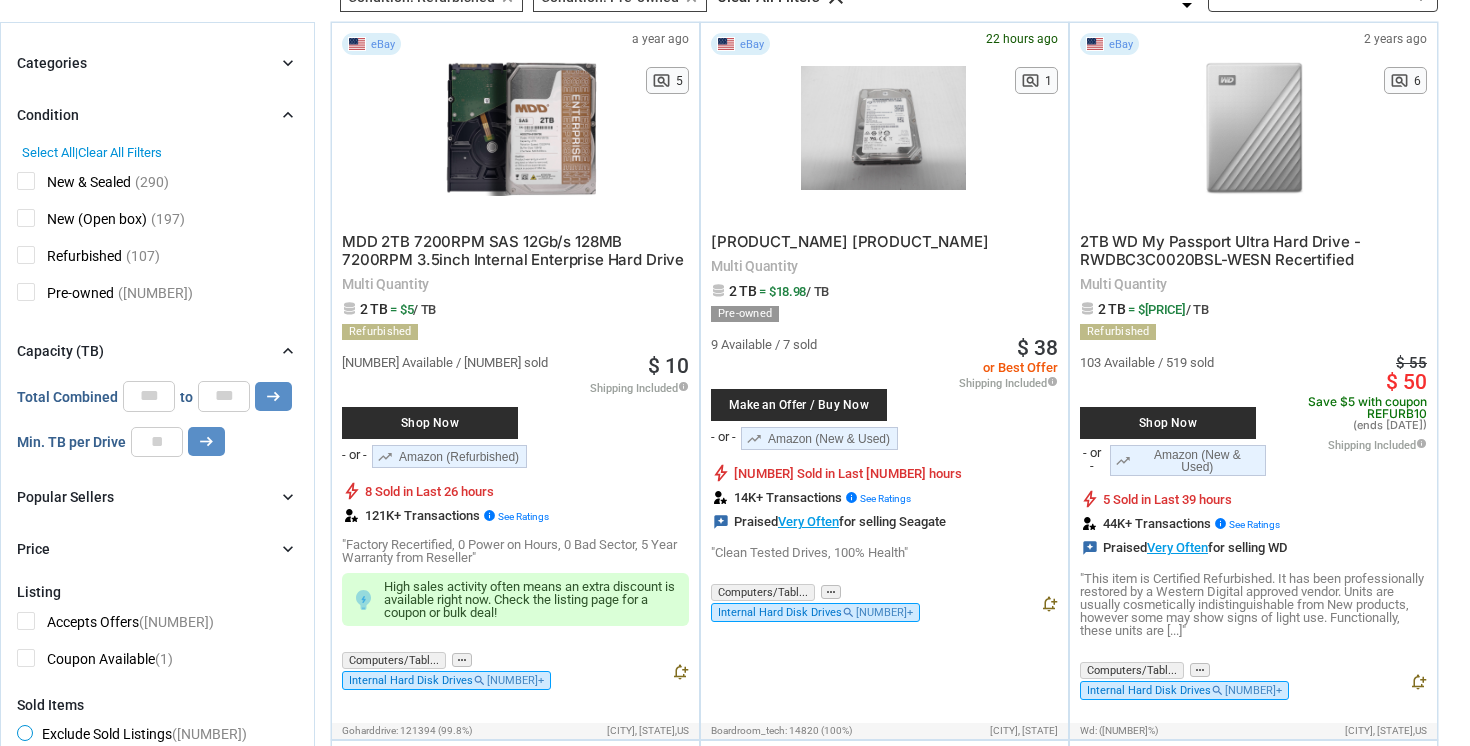 click on "MDD 2TB 7200RPM SAS 12Gb/s 128MB 7200RPM 3.5inch Internal Enterprise Hard Drive" at bounding box center [513, 250] 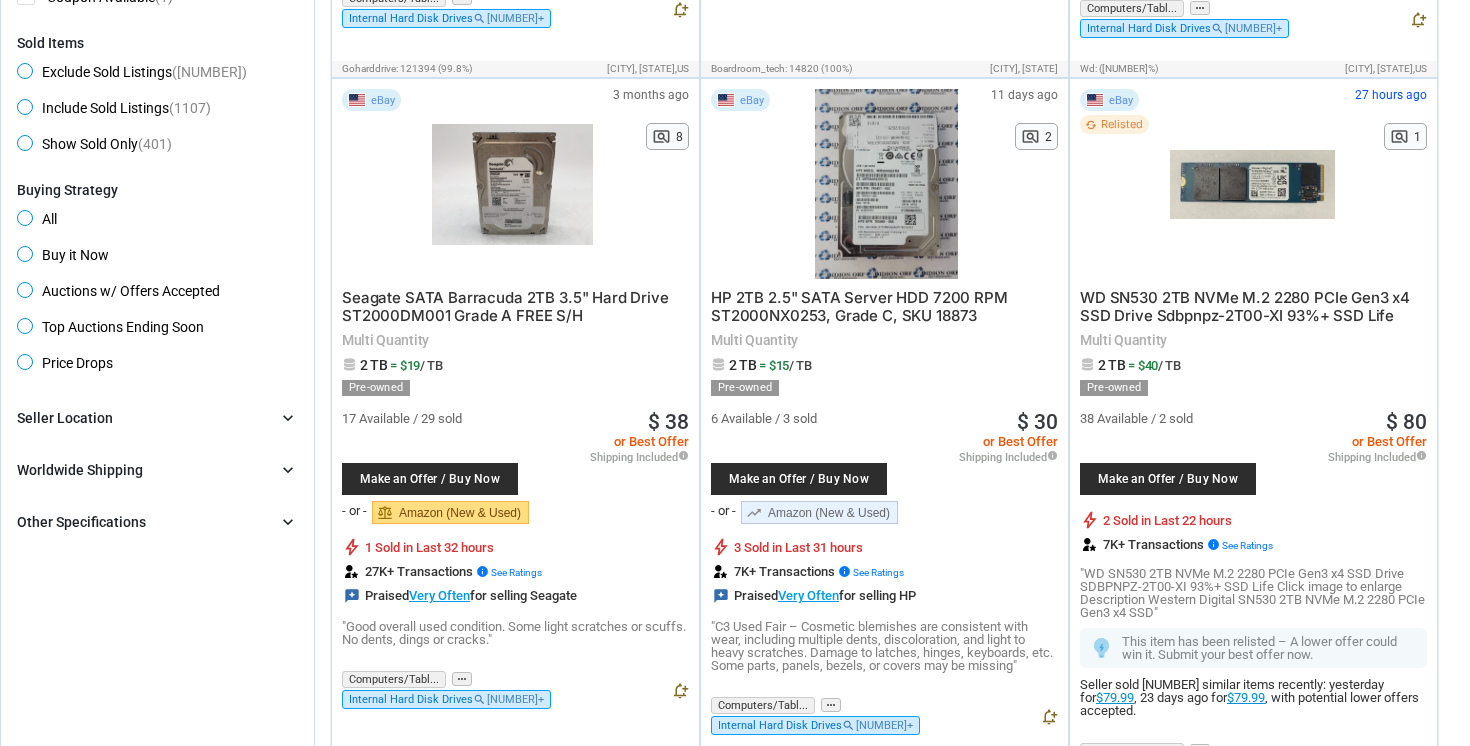 scroll, scrollTop: 921, scrollLeft: 0, axis: vertical 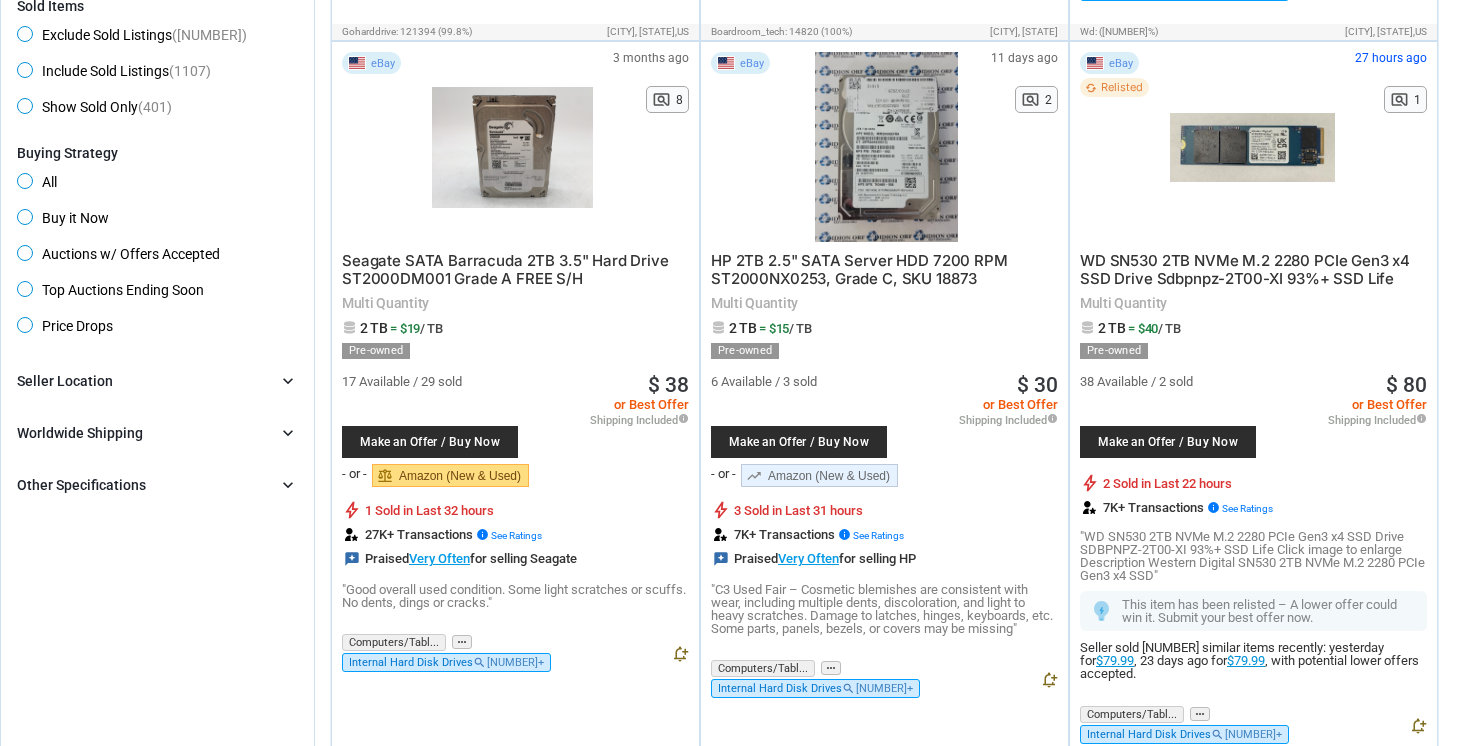 click on "Other Specifications" at bounding box center [81, 485] 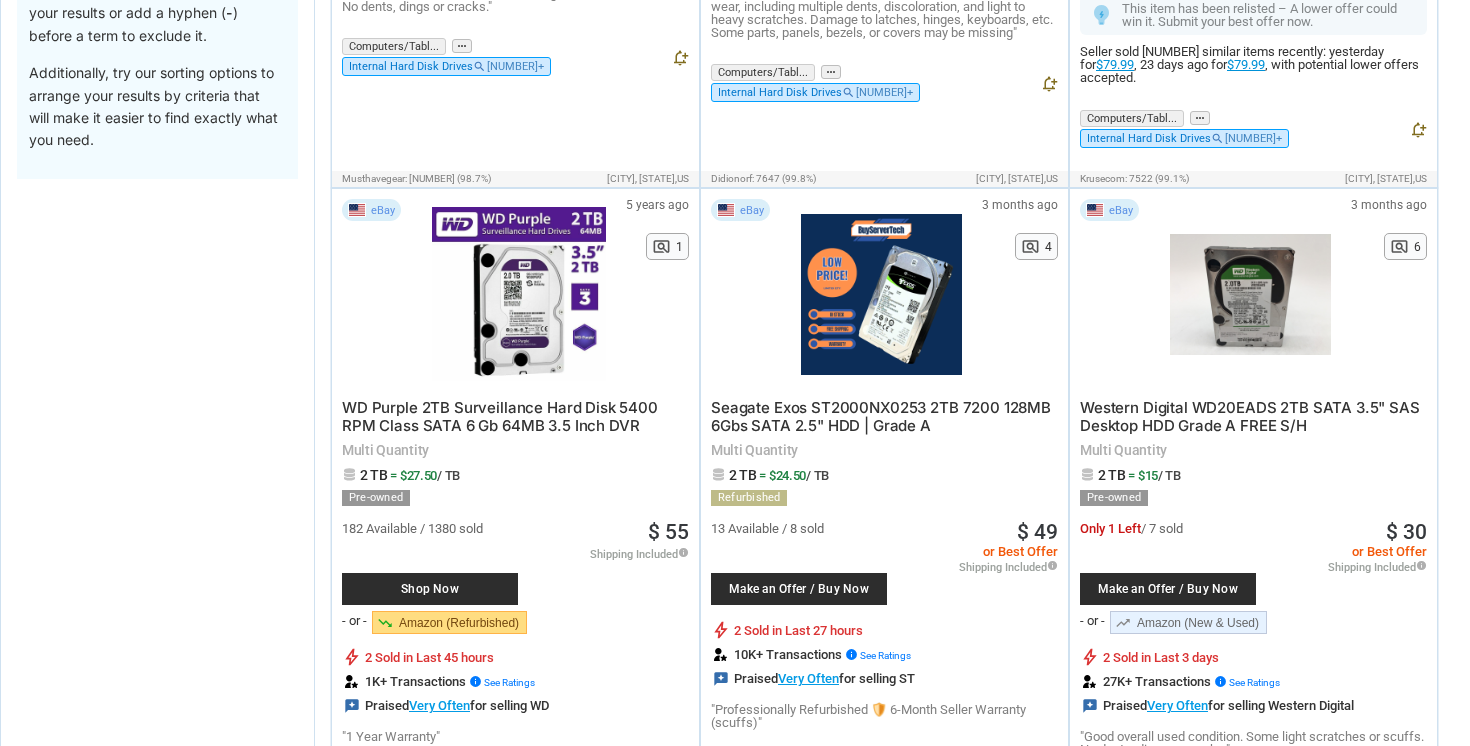 scroll, scrollTop: 2168, scrollLeft: 0, axis: vertical 